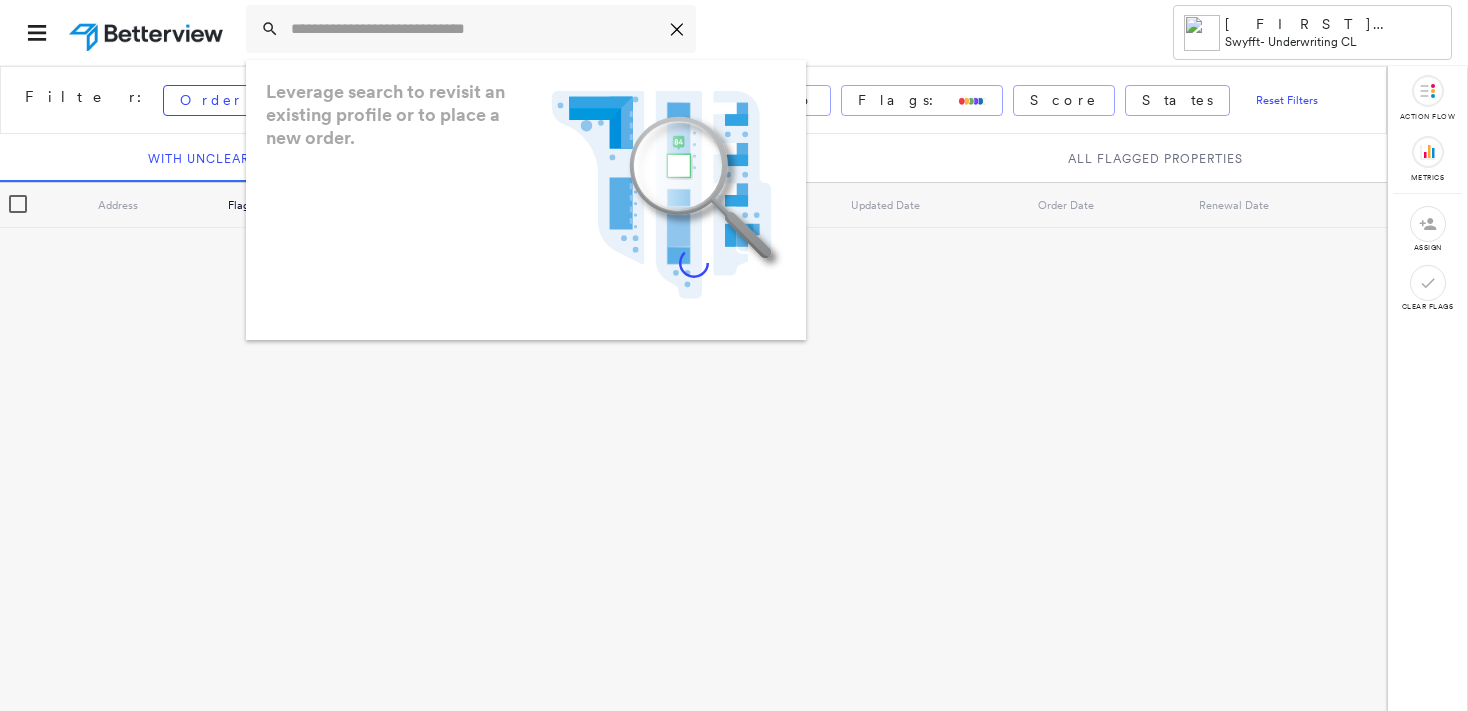 scroll, scrollTop: 0, scrollLeft: 0, axis: both 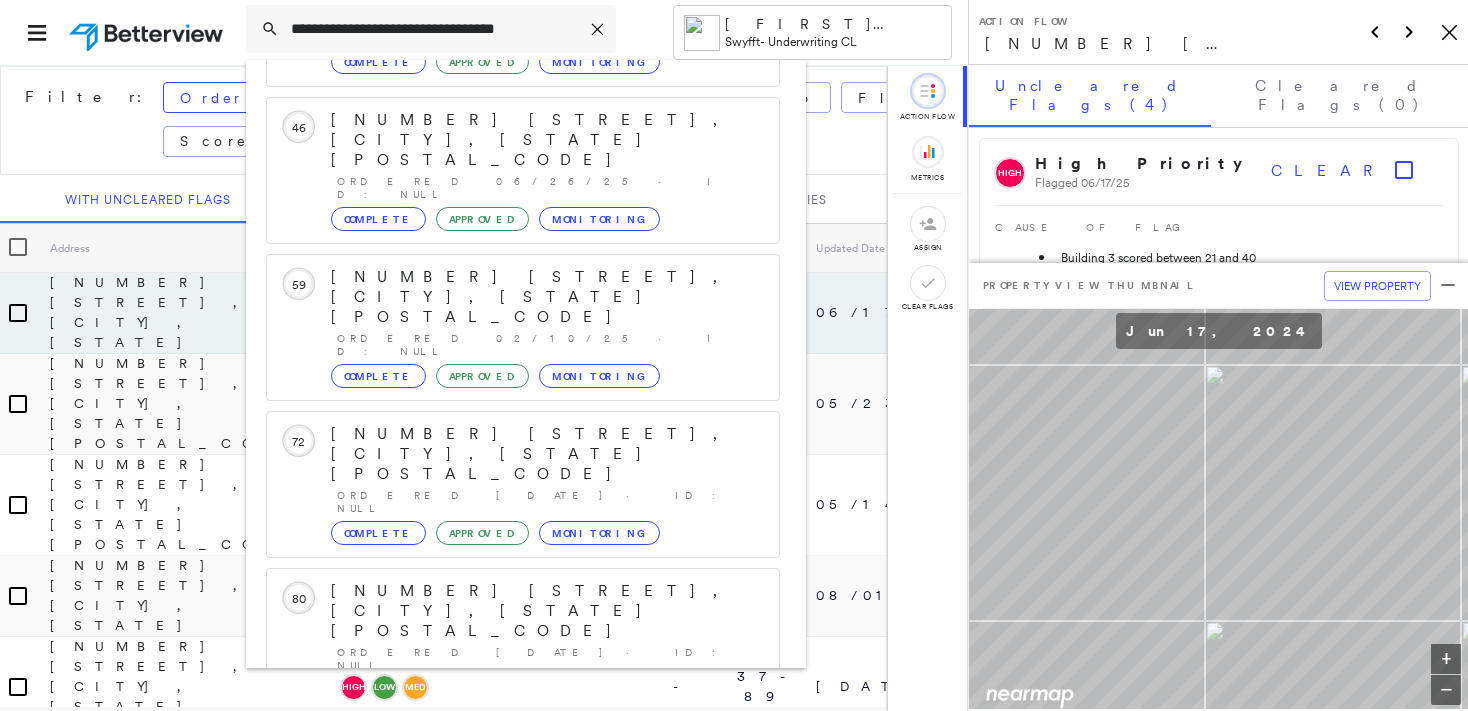 type on "**********" 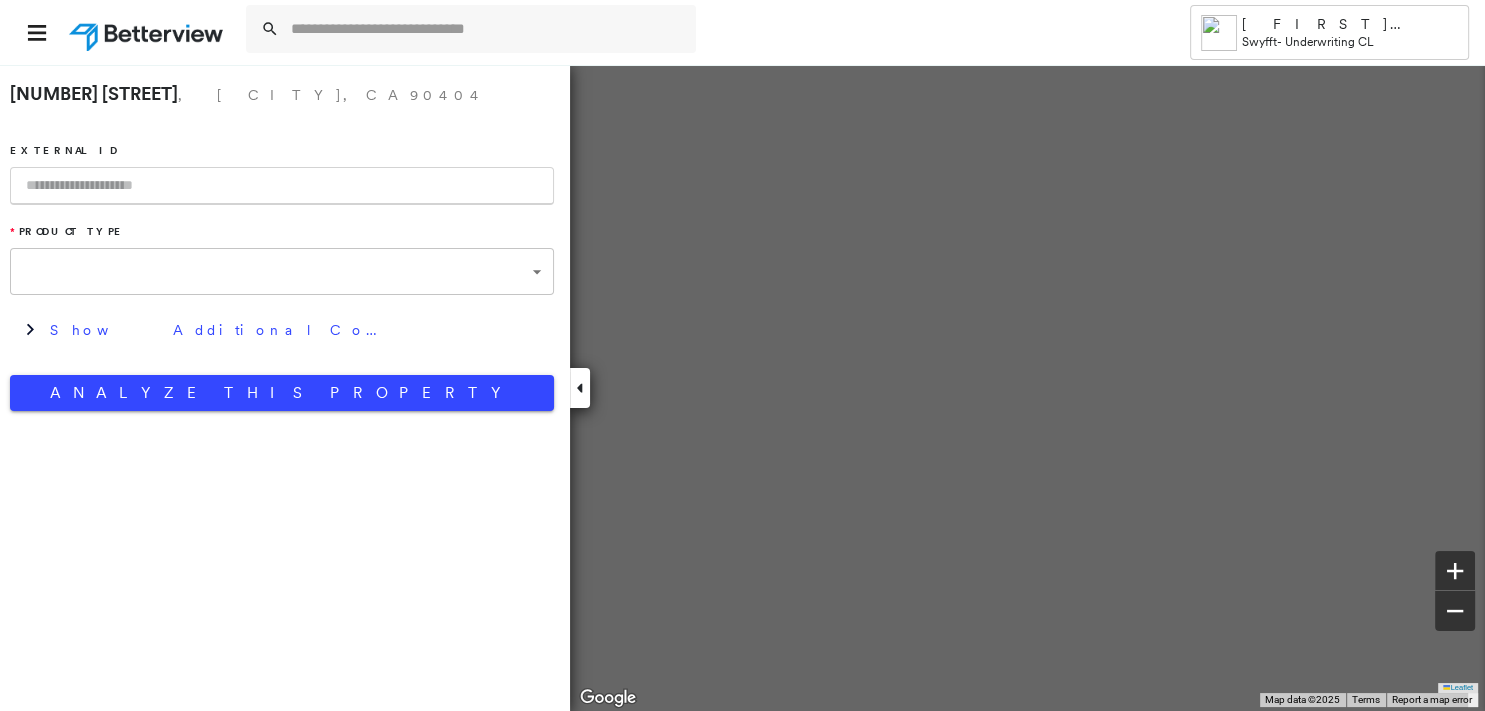 type on "**********" 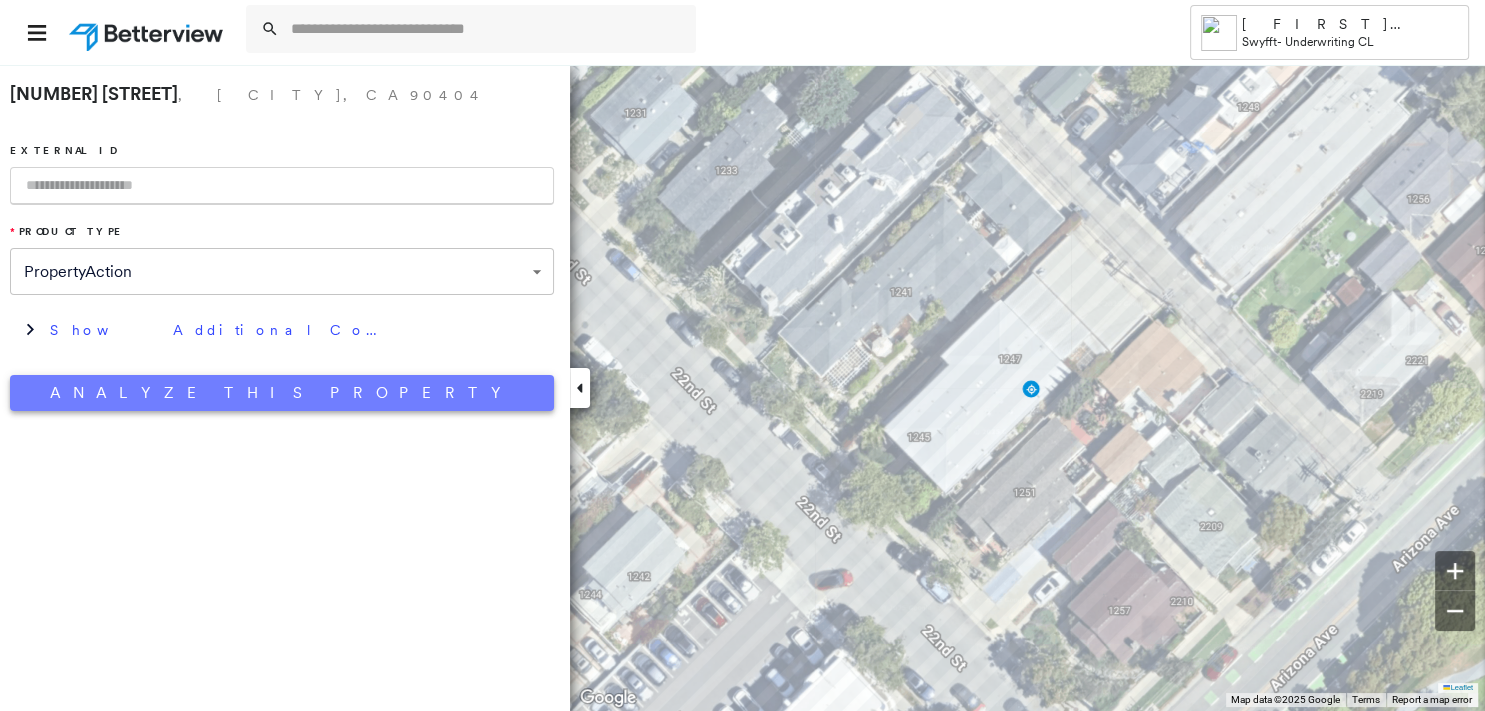 click on "Analyze This Property" at bounding box center (282, 393) 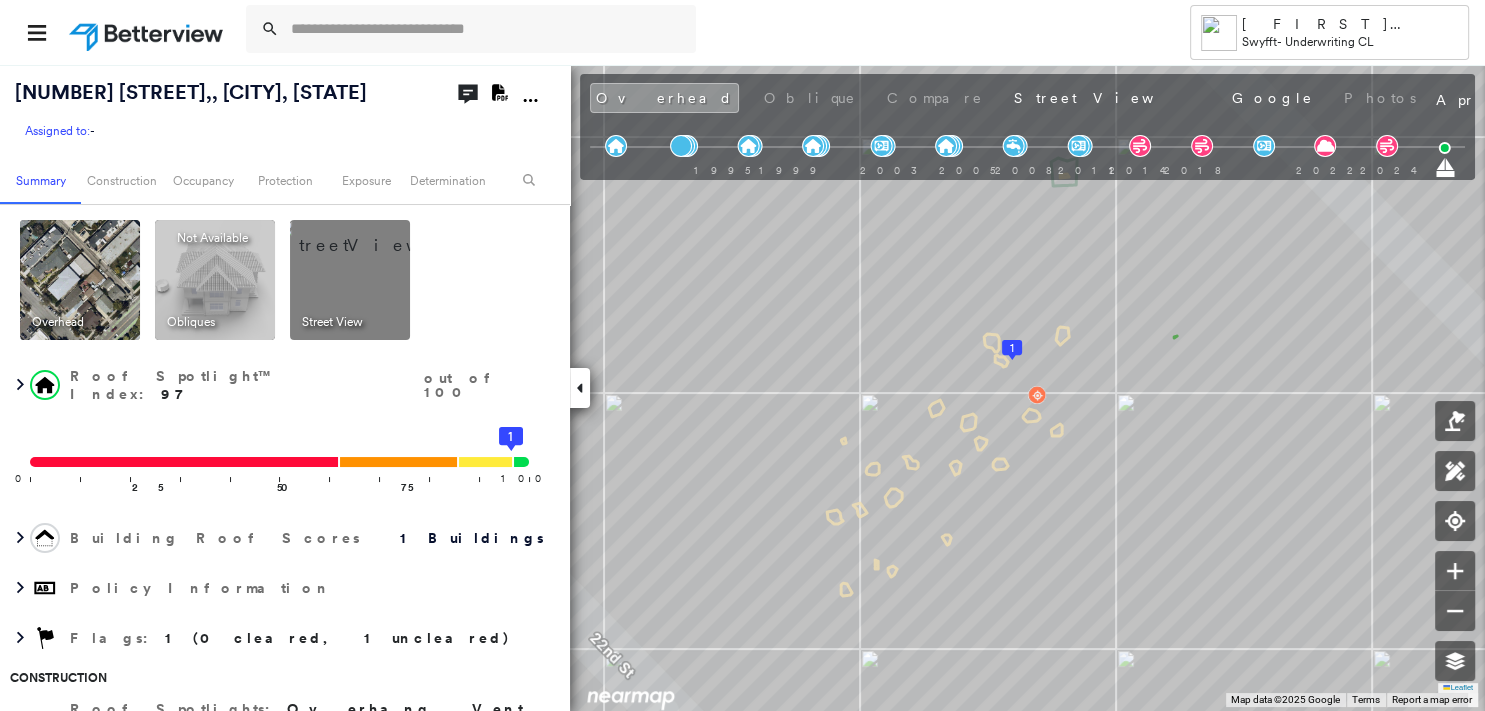 click on "Download PDF Report" 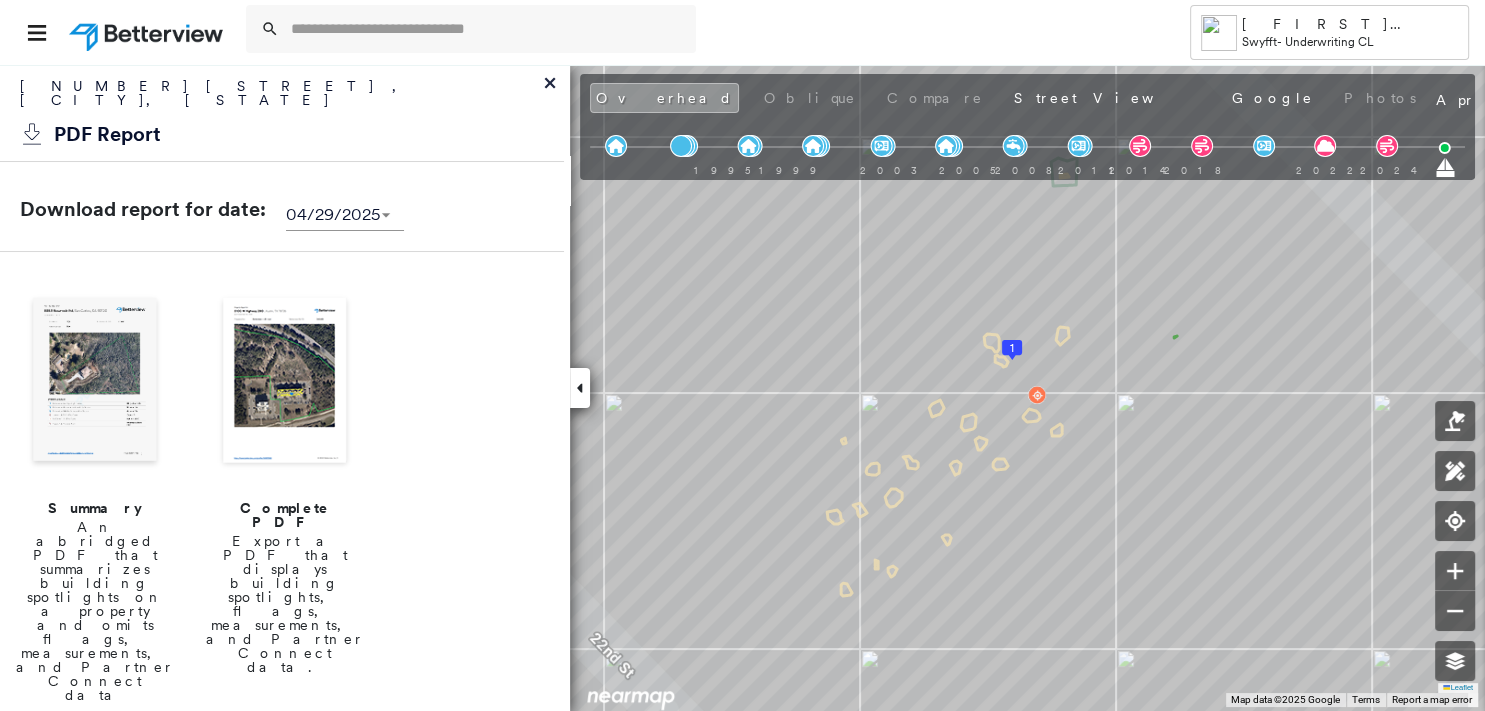 click at bounding box center [95, 382] 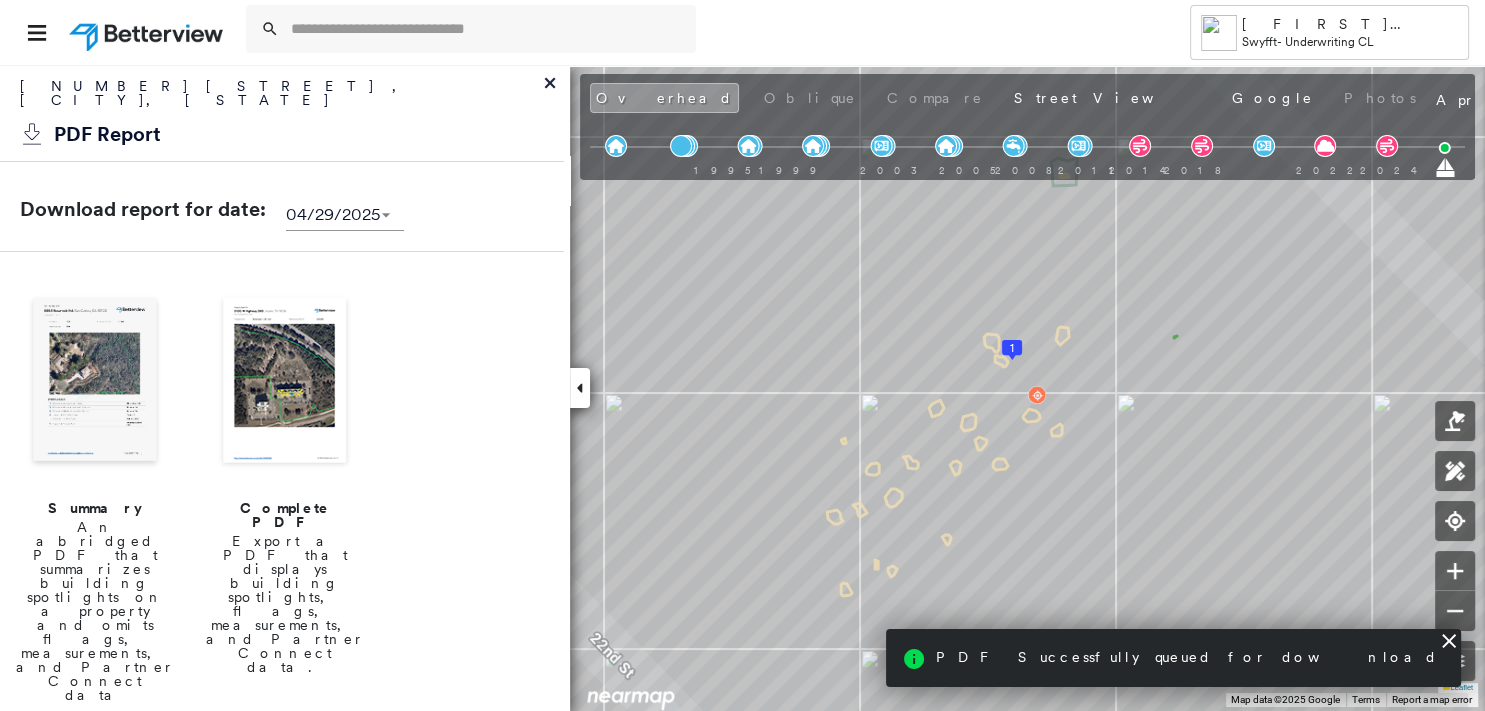 click at bounding box center (95, 382) 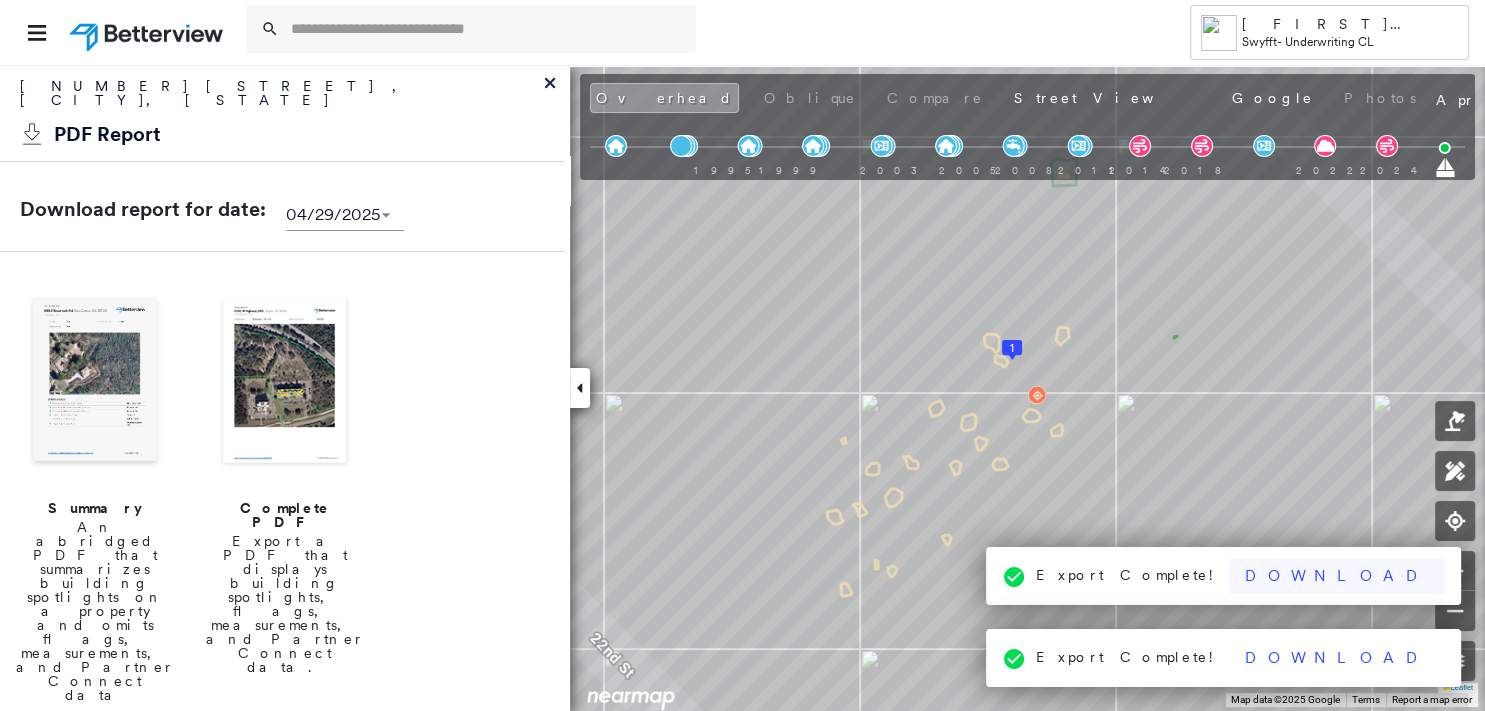 click on "Download" at bounding box center (1337, 576) 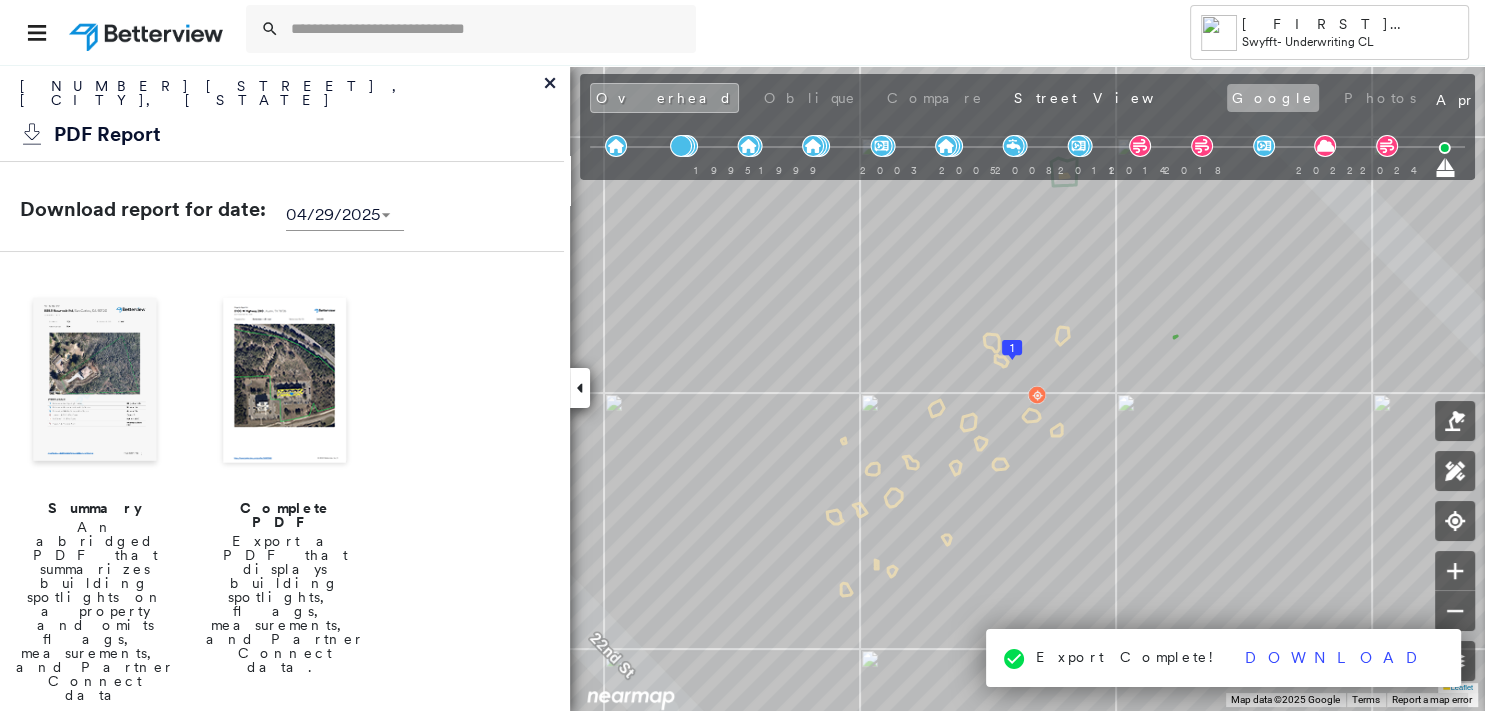click on "Google" at bounding box center [1273, 98] 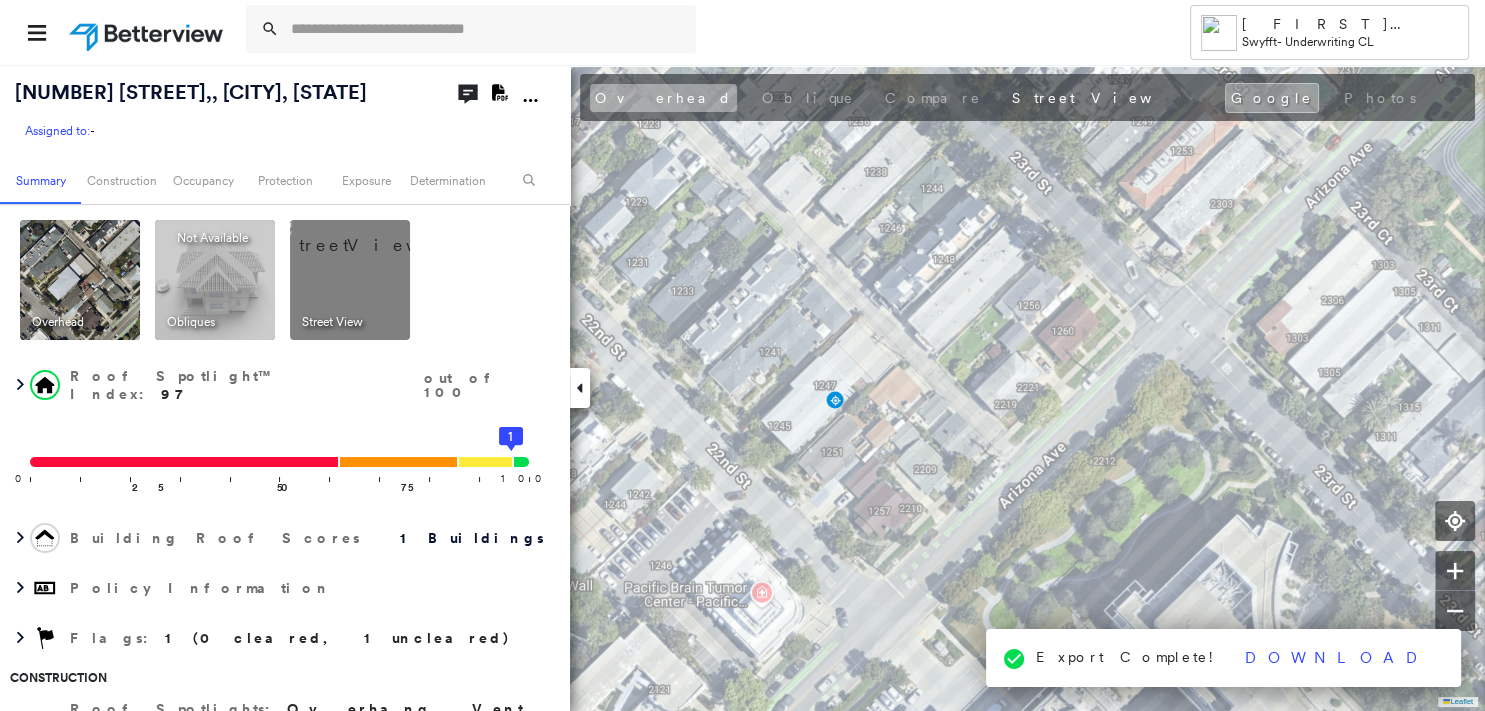 click on "Overhead" at bounding box center (663, 98) 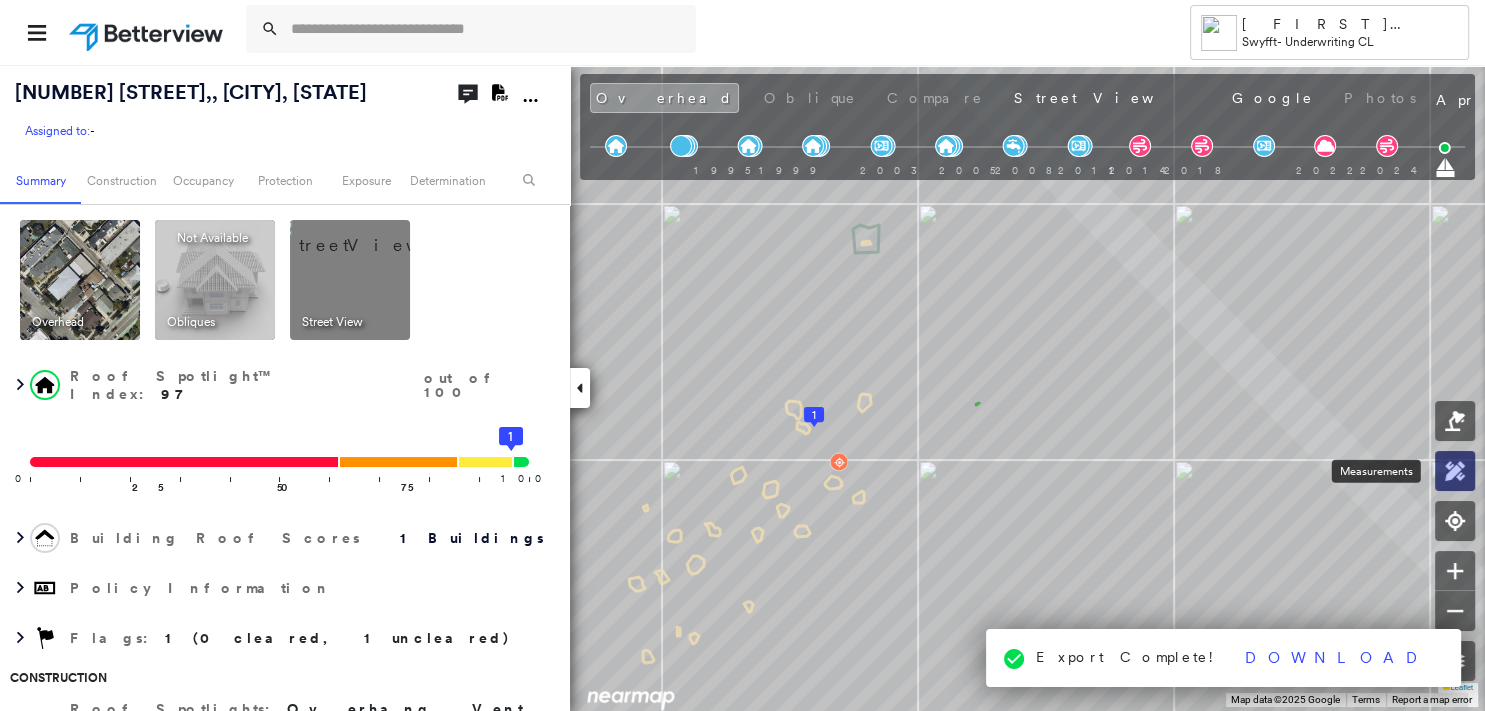 click 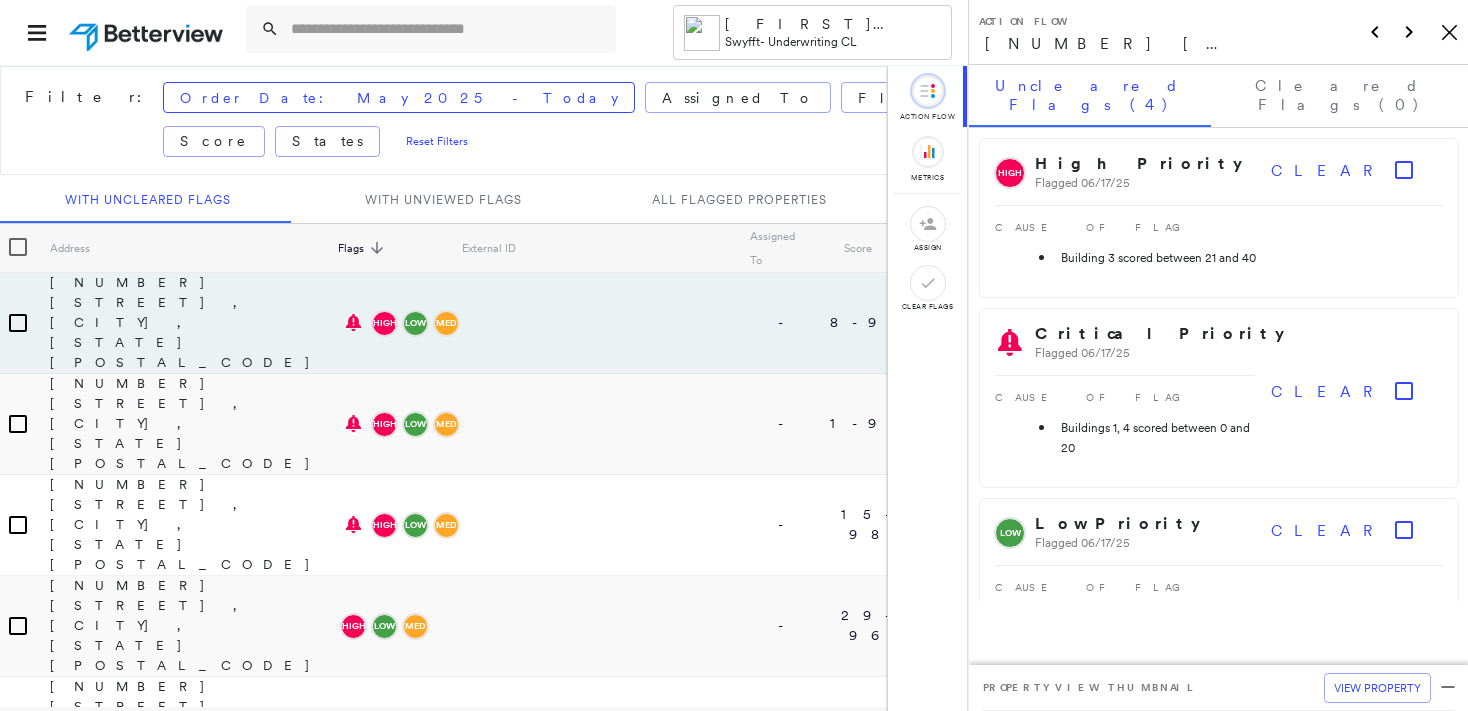 click at bounding box center [447, 29] 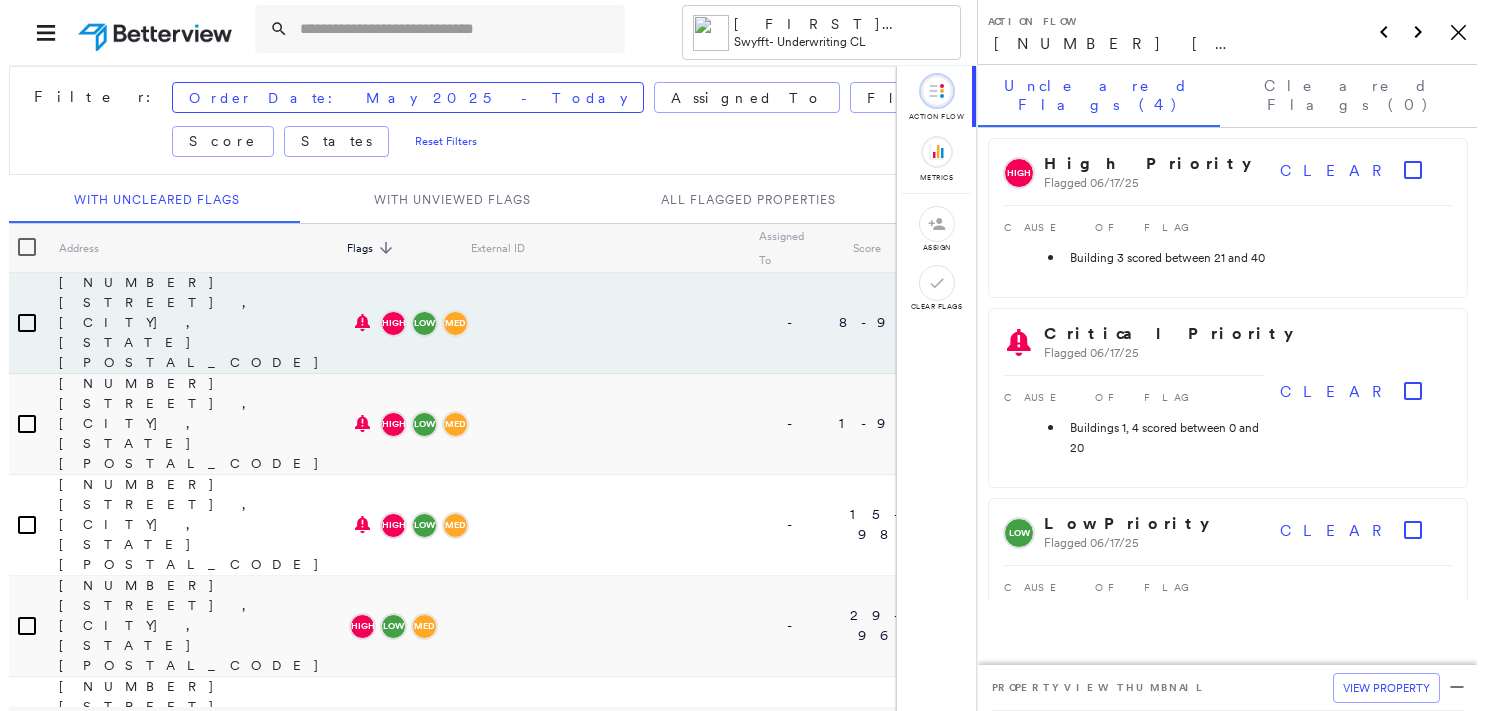 scroll, scrollTop: 0, scrollLeft: 0, axis: both 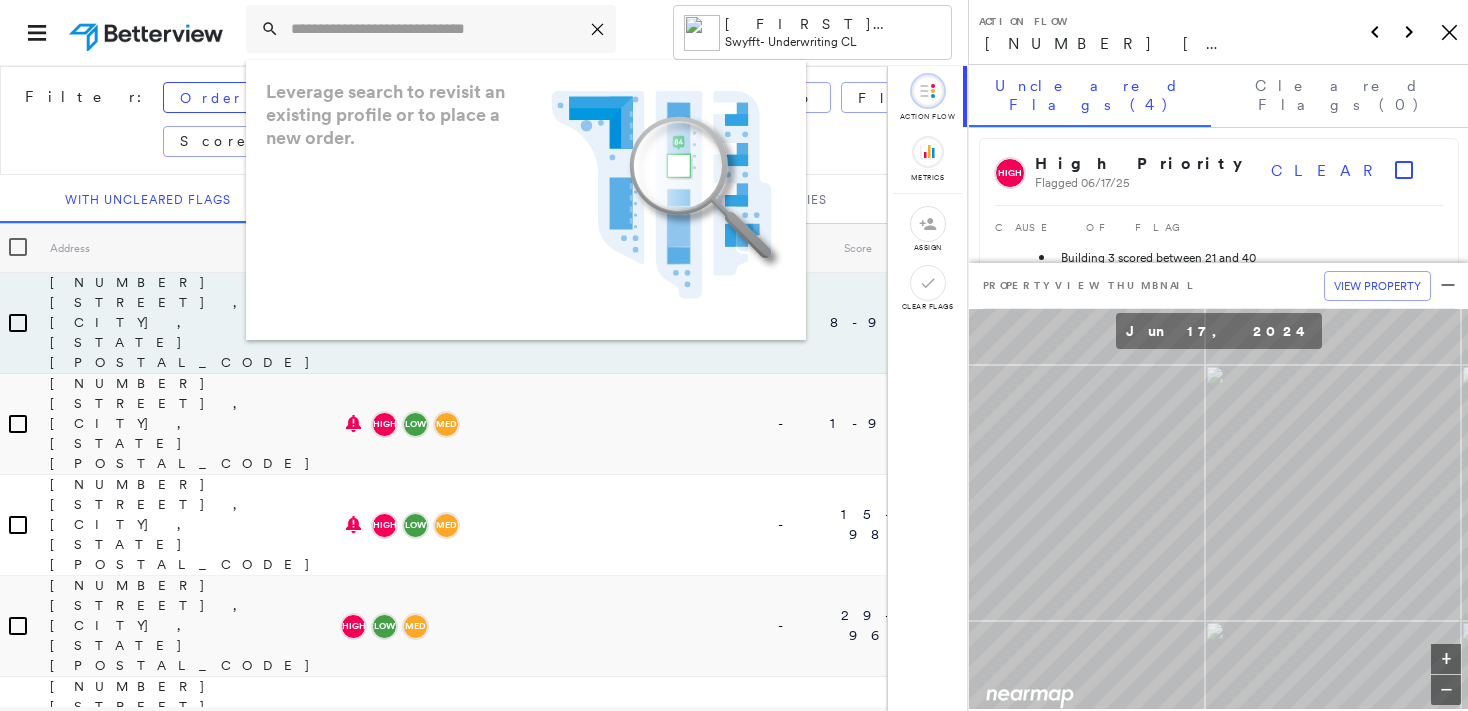 drag, startPoint x: 0, startPoint y: 0, endPoint x: 306, endPoint y: 65, distance: 312.82742 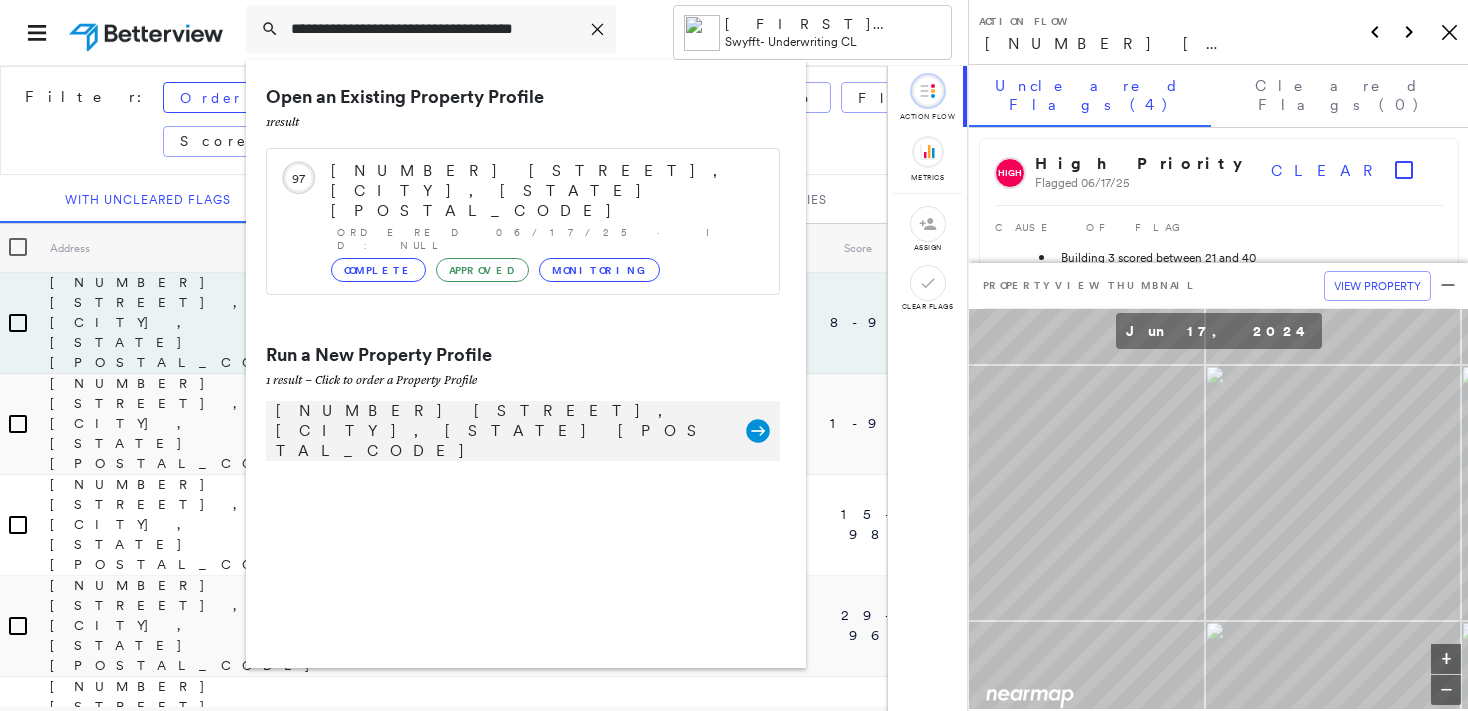 type on "**********" 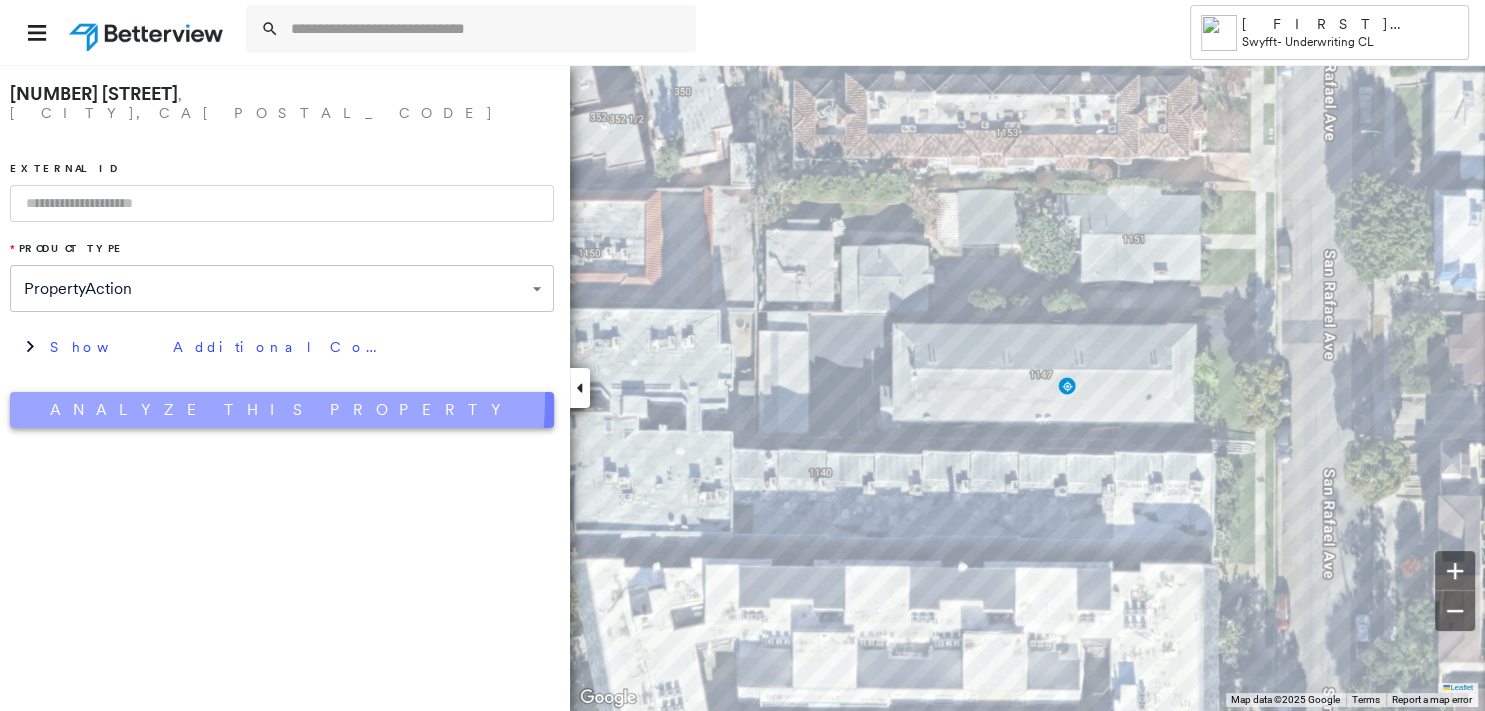 click on "Analyze This Property" at bounding box center [282, 410] 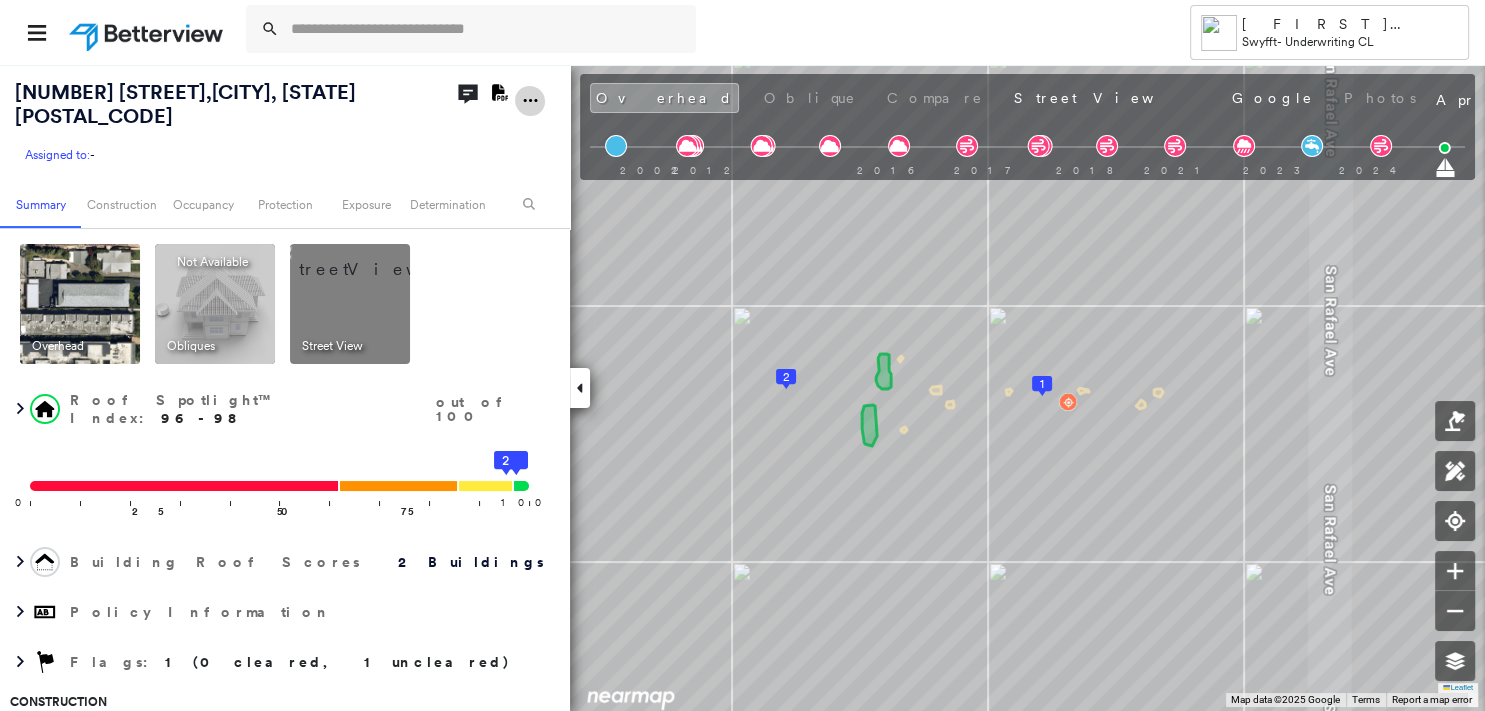 click 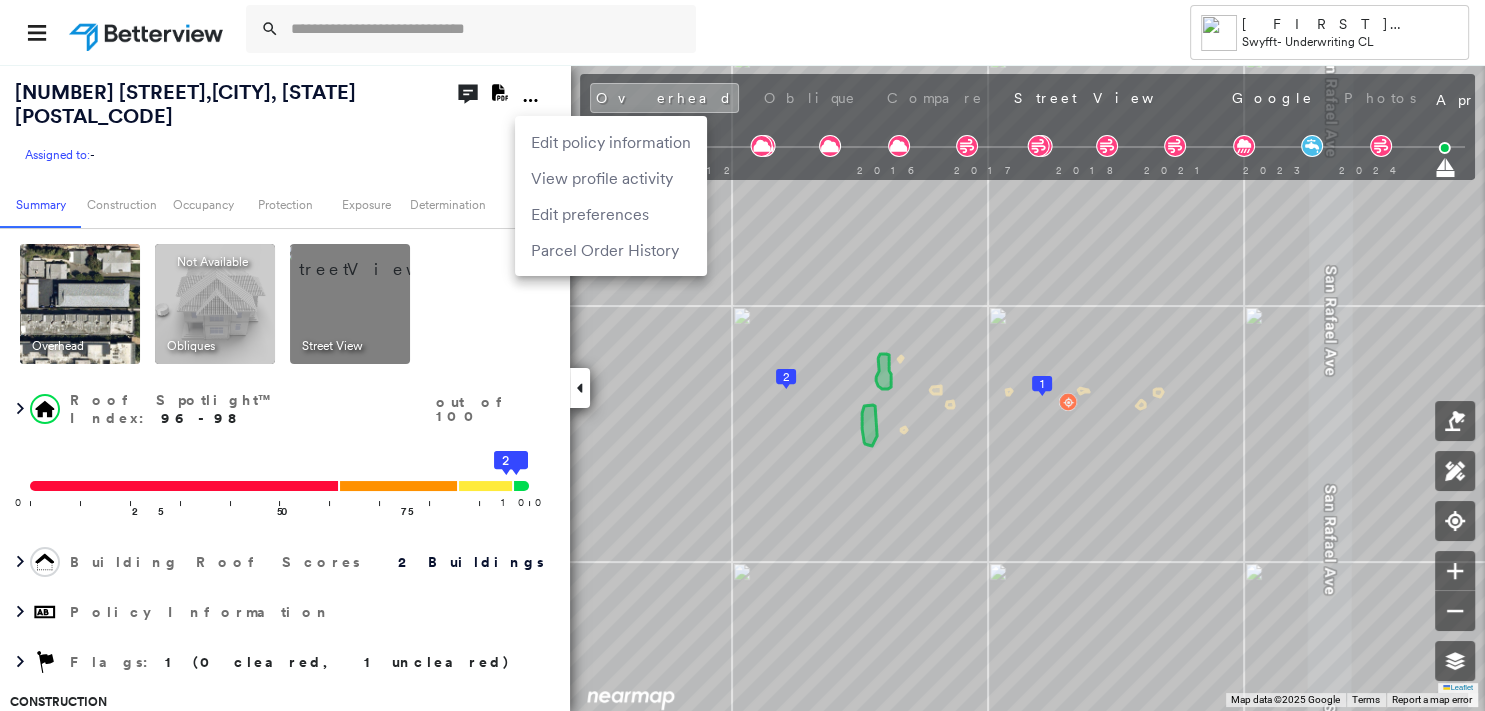 click at bounding box center [742, 355] 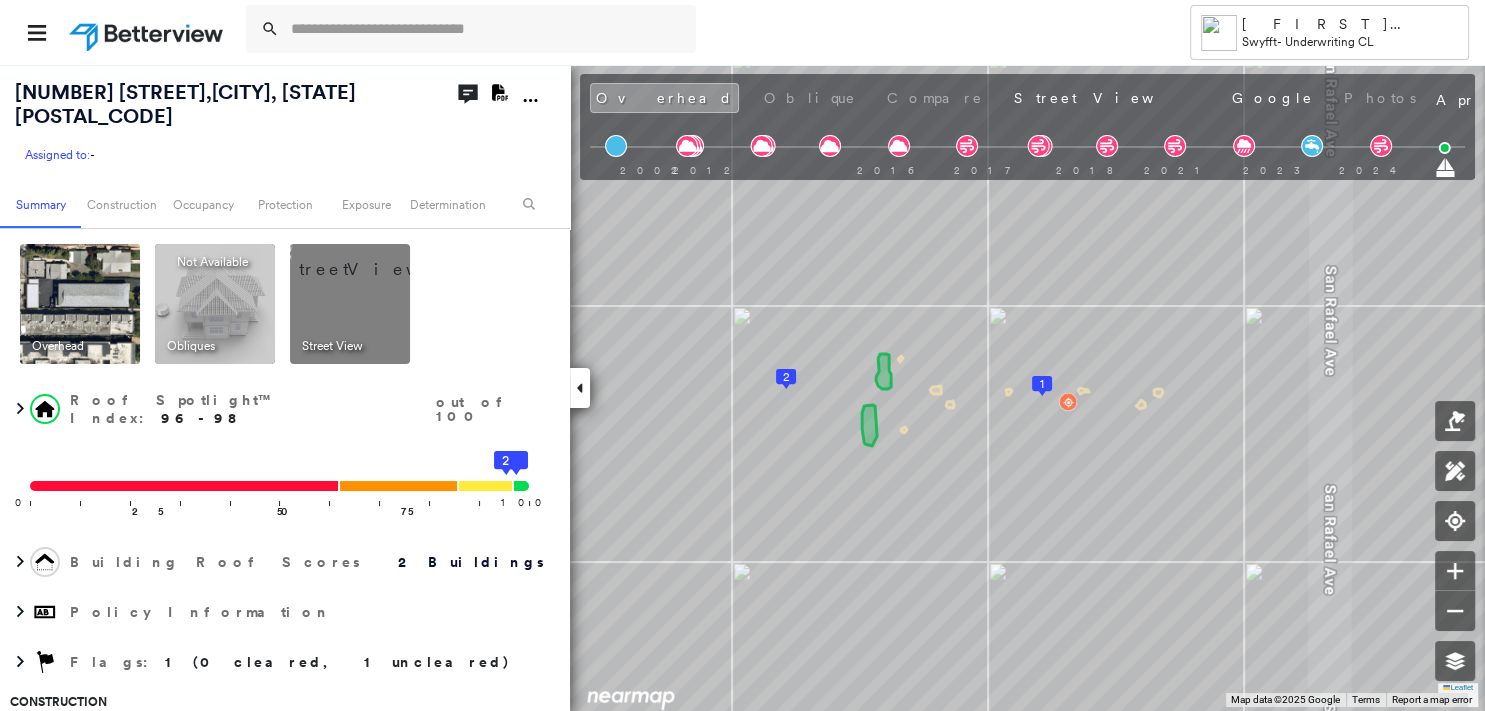 click 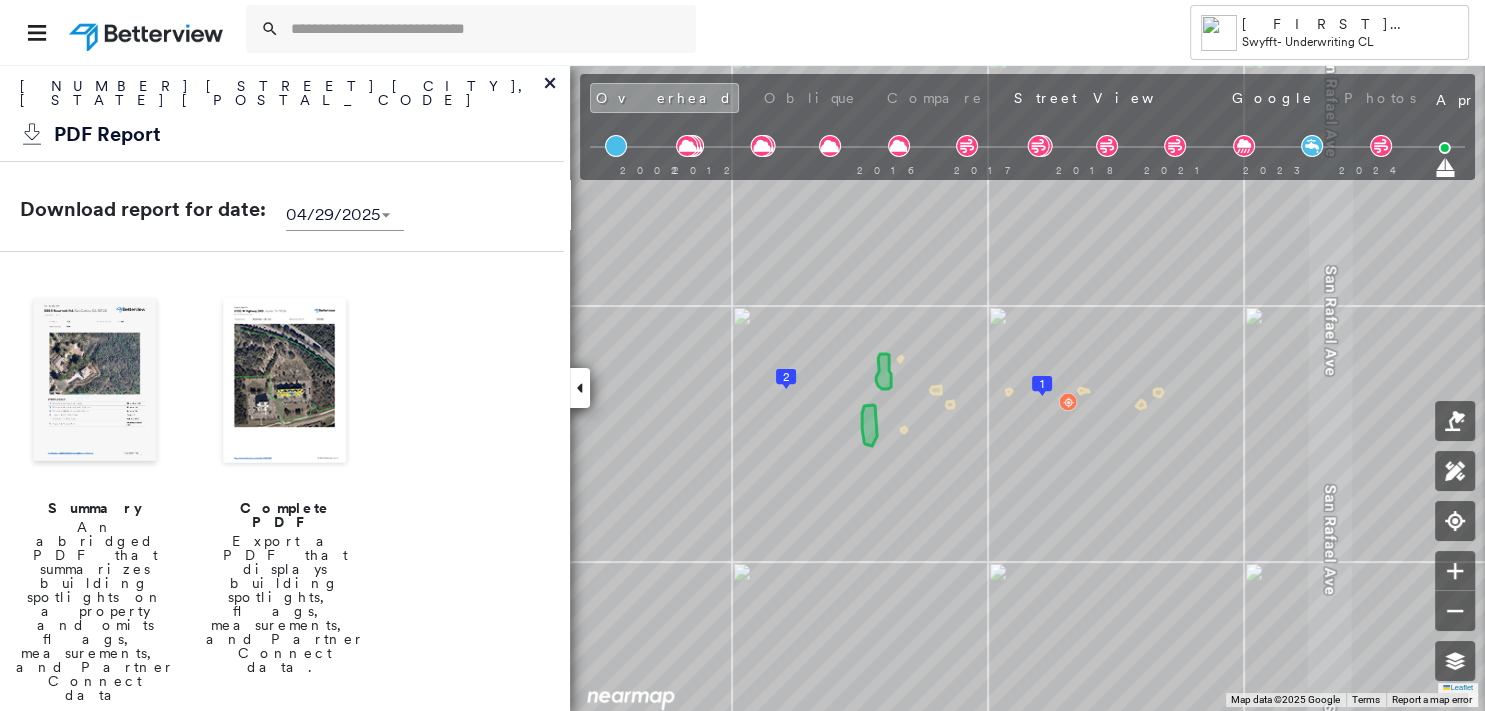 click at bounding box center (95, 382) 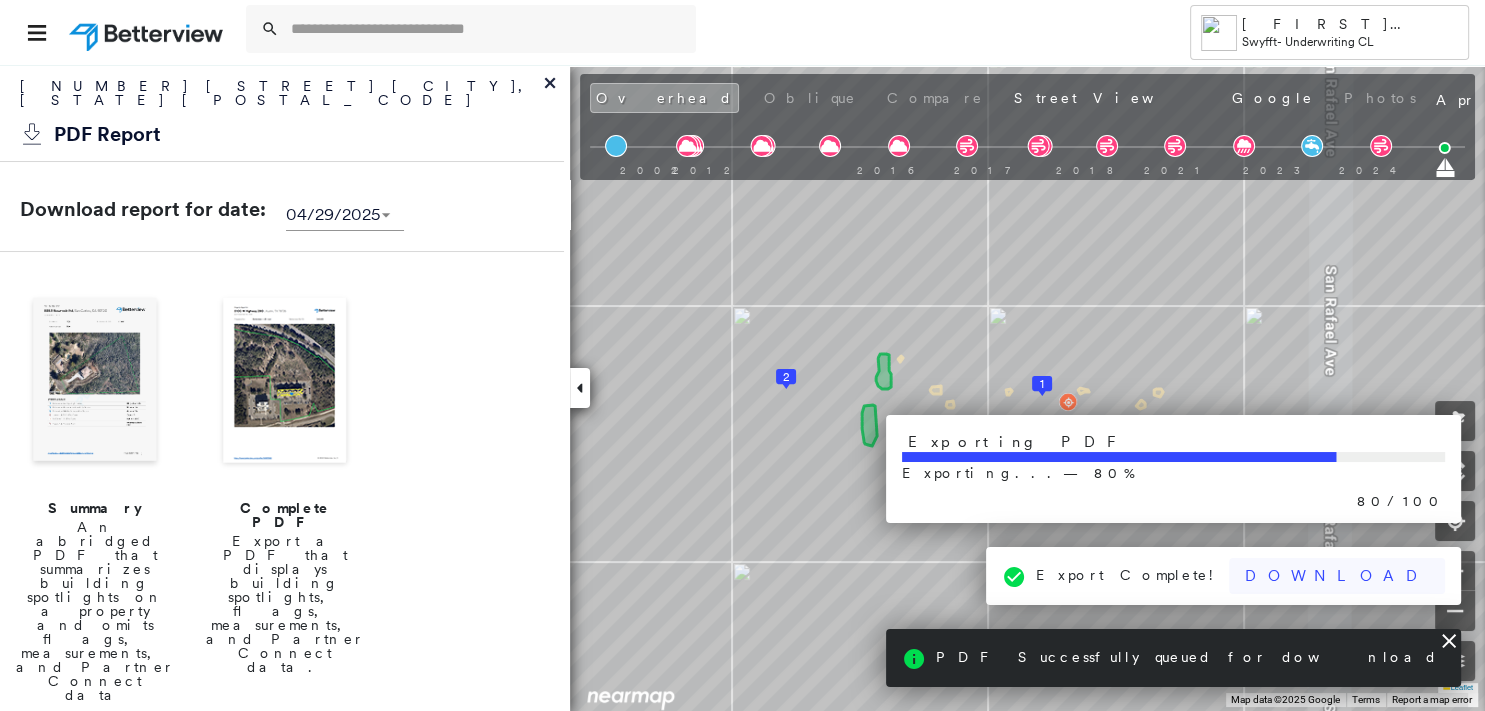 click on "Suzanne Slavin Swyfft  -   Underwriting CL 1147  San Rafael Ave ,  Glendale, CA 91202 Assigned to:  - Assigned to:  - Assigned to:  - Open Comments Download PDF Report Summary Construction Occupancy Protection Exposure Determination Overhead Obliques Not Available ; Street View Roof Spotlight™ Index :  96-98 out of 100 0 100 25 50 75 1 2 Building Roof Scores 2 Buildings Policy Information Flags :  1 (0 cleared, 1 uncleared) Construction Roof Spotlights :  Vent Property Features :  Car Roof Size & Shape :  2 buildings  Assessor and MLS Details BuildZoom - Building Permit Data and Analysis Occupancy Ownership Place Detail Protection Exposure FEMA Risk Index Wind Additional Perils Tree Fall Risk:  Present   Determination Flags :  1 (0 cleared, 1 uncleared) Uncleared Flags (1) Cleared Flags  (0) LOW Low Priority Flagged 08/02/25 Clear Action Taken New Entry History Quote/New Business Terms & Conditions Added ACV Endorsement Added Cosmetic Endorsement Inspection/Loss Control Onsite Inspection Ordered General" at bounding box center [742, 355] 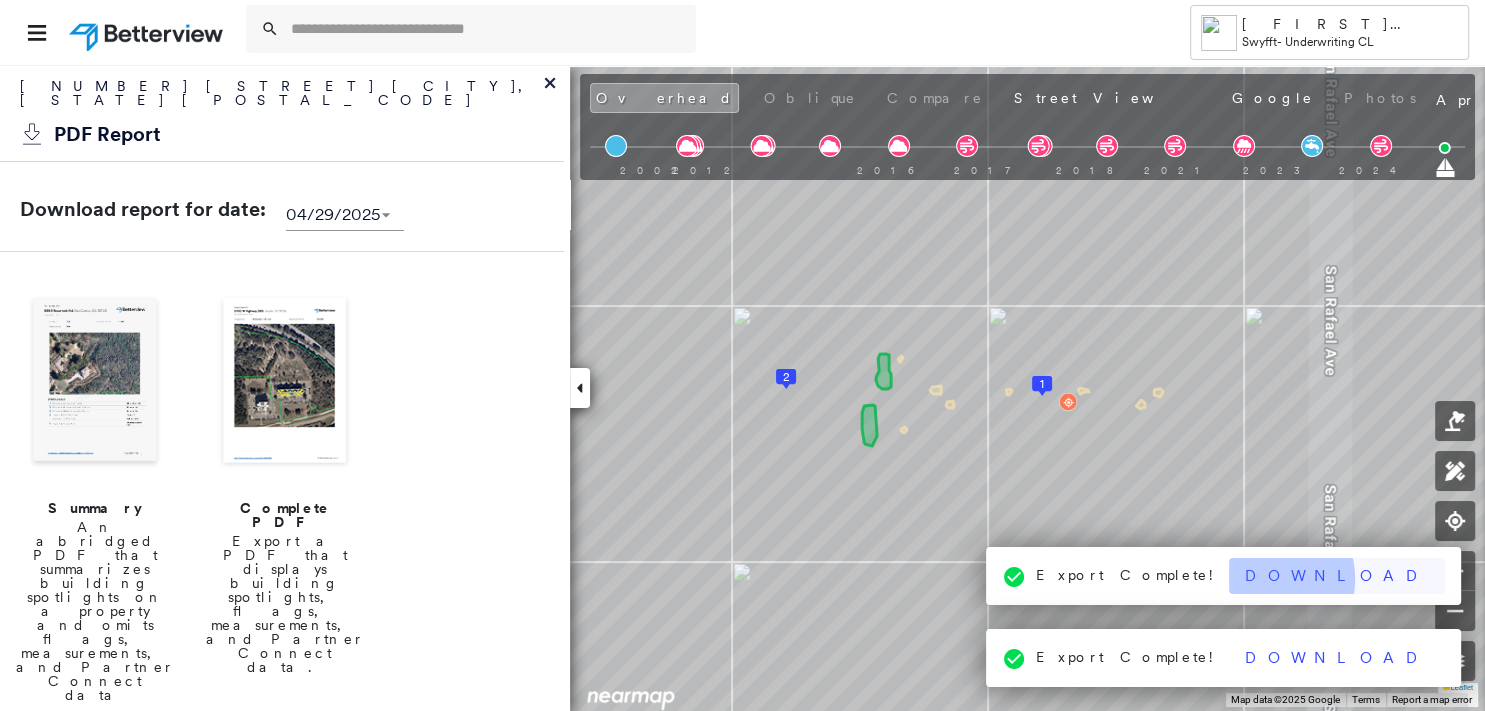 click on "Download" at bounding box center [1337, 576] 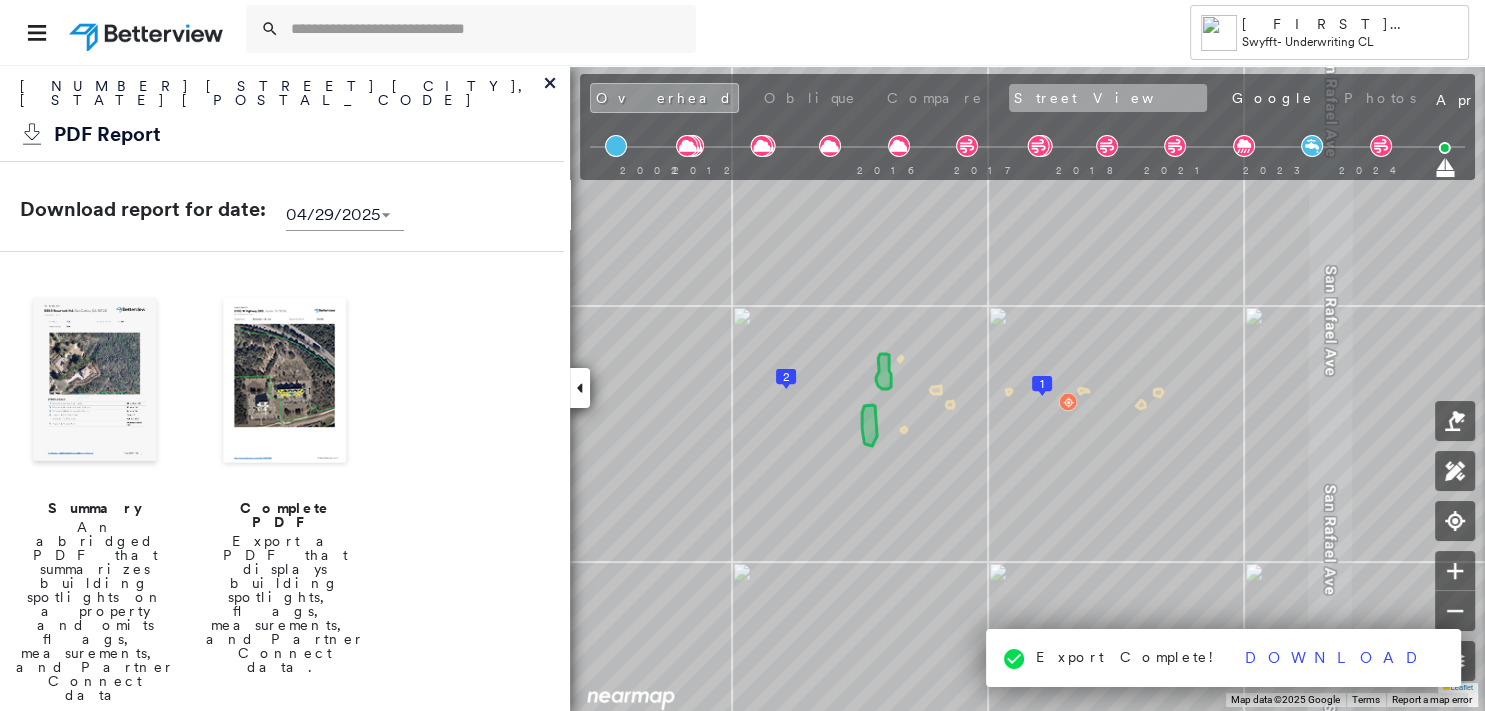 click on "Street View" at bounding box center (1108, 98) 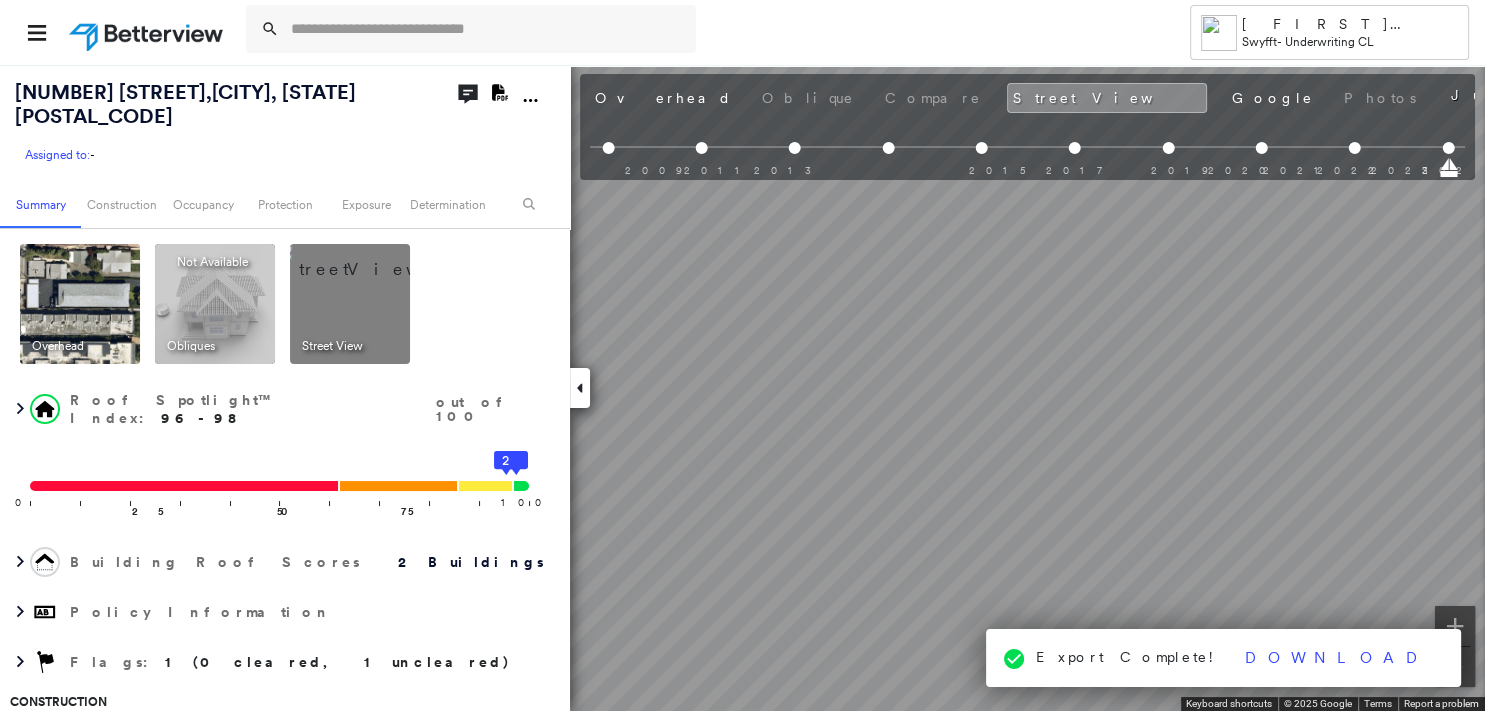 scroll, scrollTop: 0, scrollLeft: 788, axis: horizontal 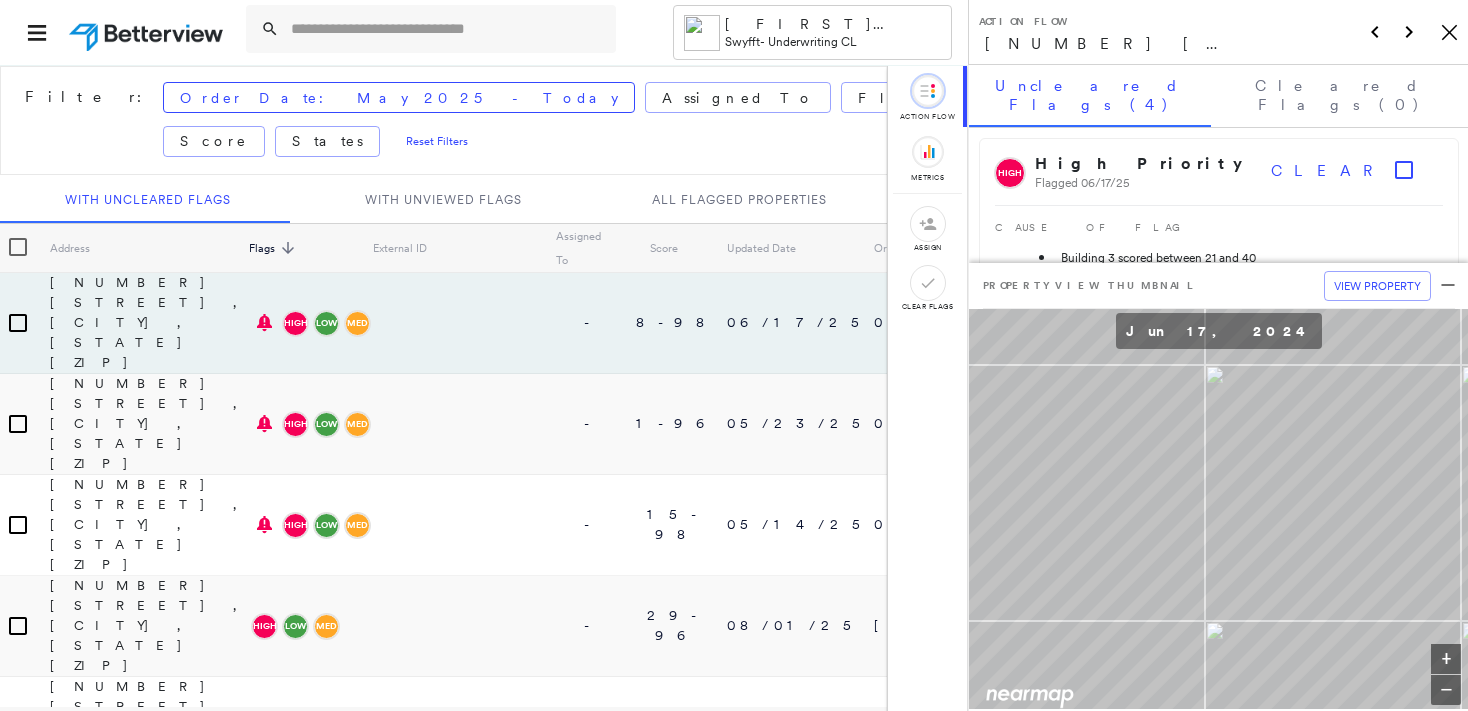 click on "Action Flow 393 Anchor Drive, Bay Point, CA 94565 Icon_Closemodal" at bounding box center [1218, 32] 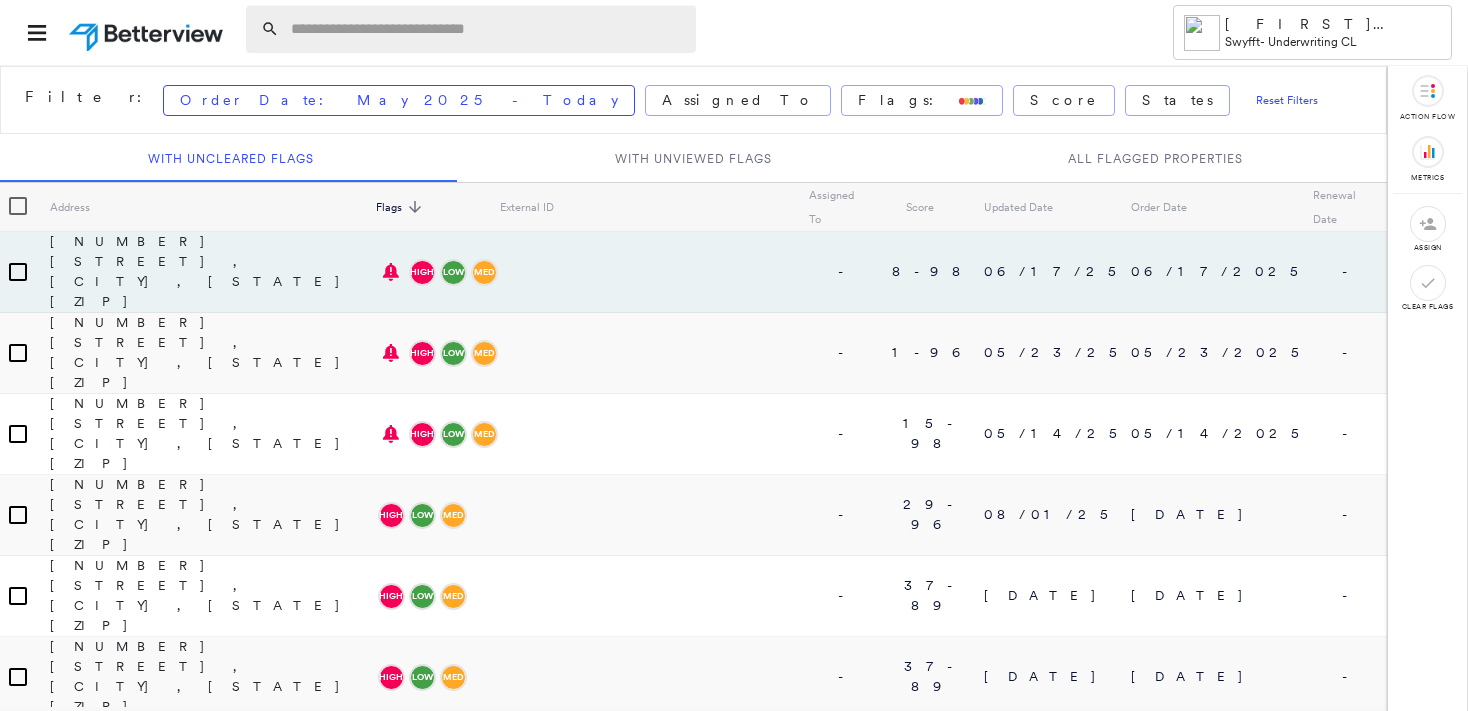 click at bounding box center (487, 29) 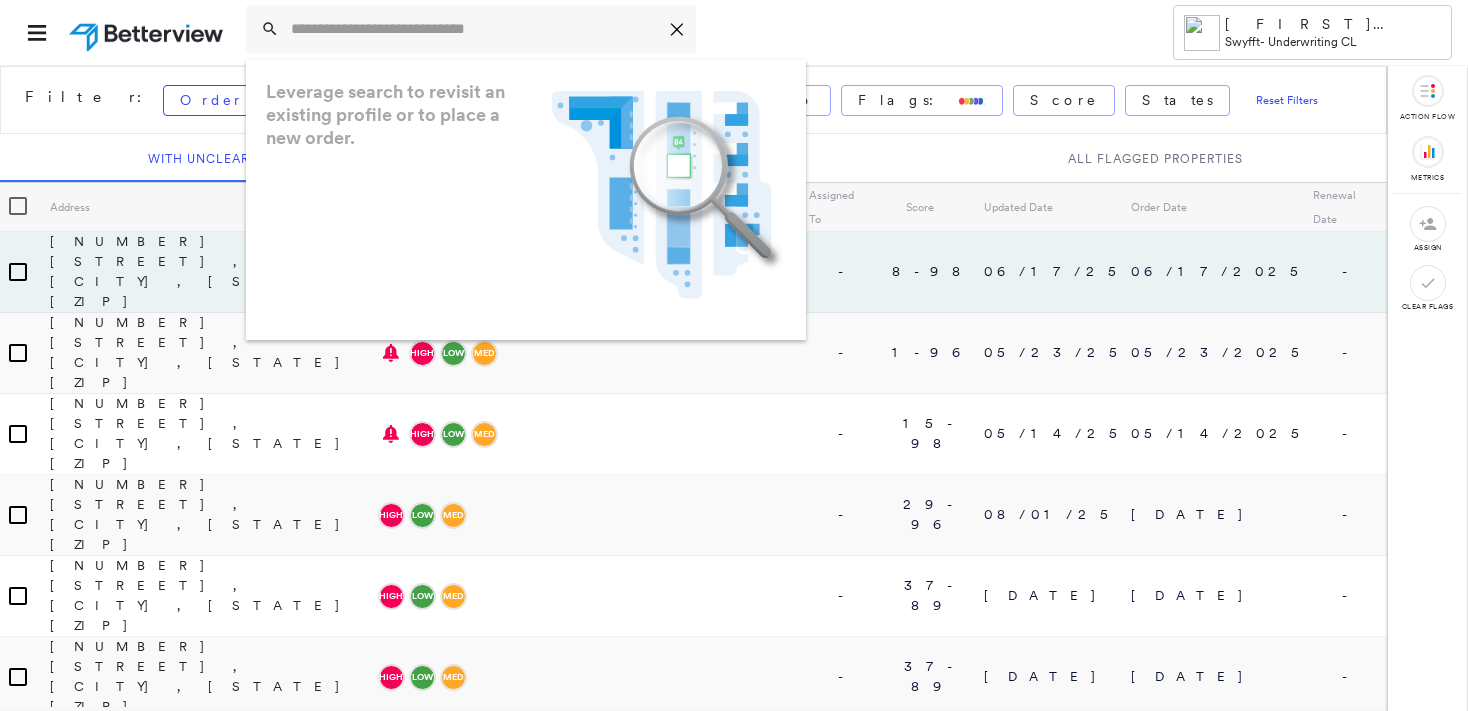paste on "**********" 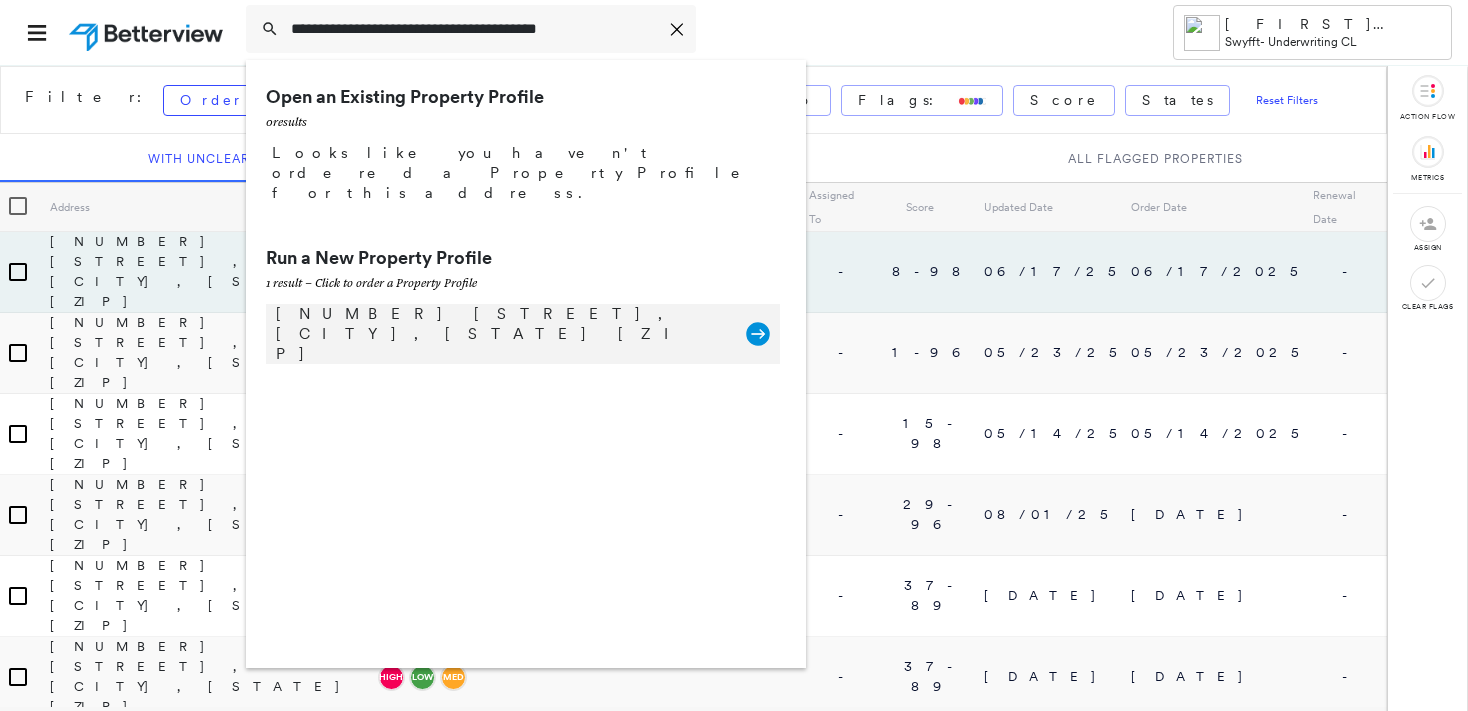 type on "**********" 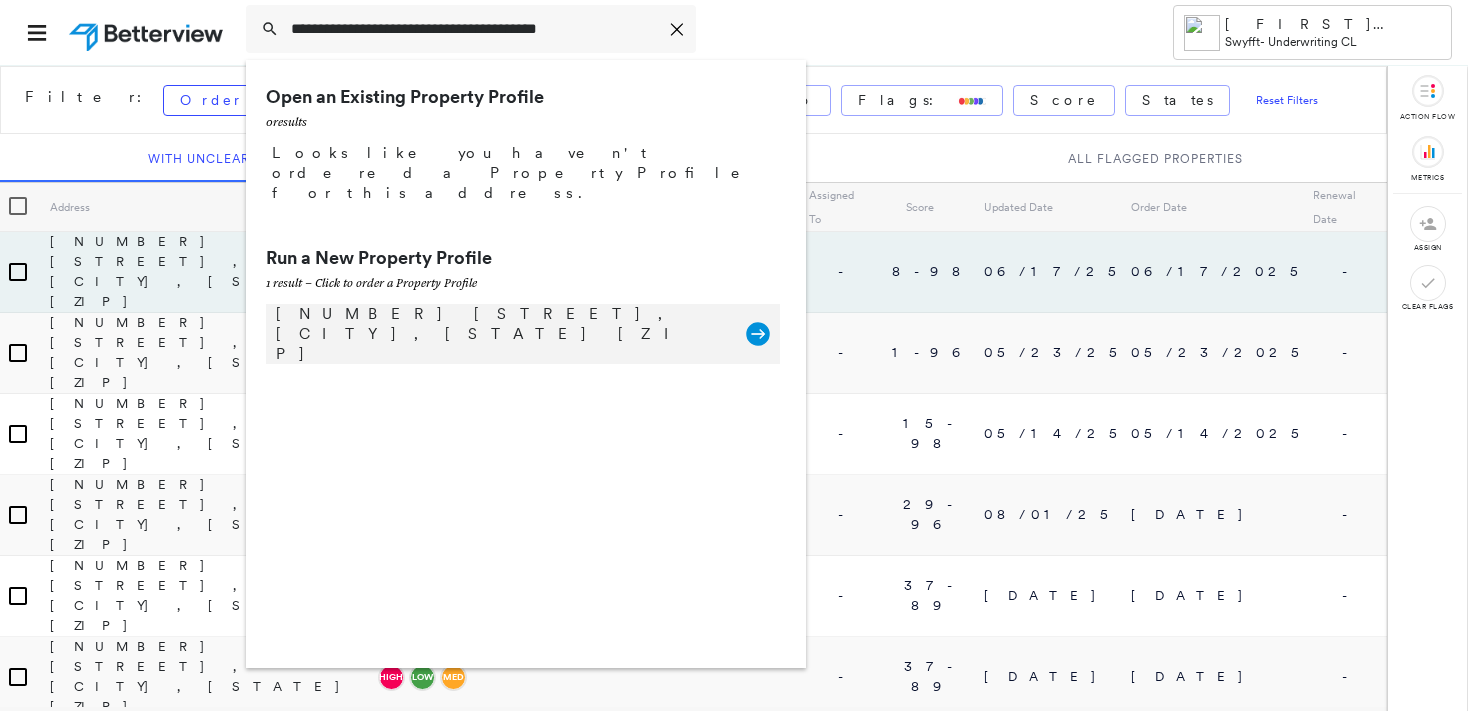 click on "6949 Fulton Ave, North Hollywood, CA 91605" at bounding box center (501, 334) 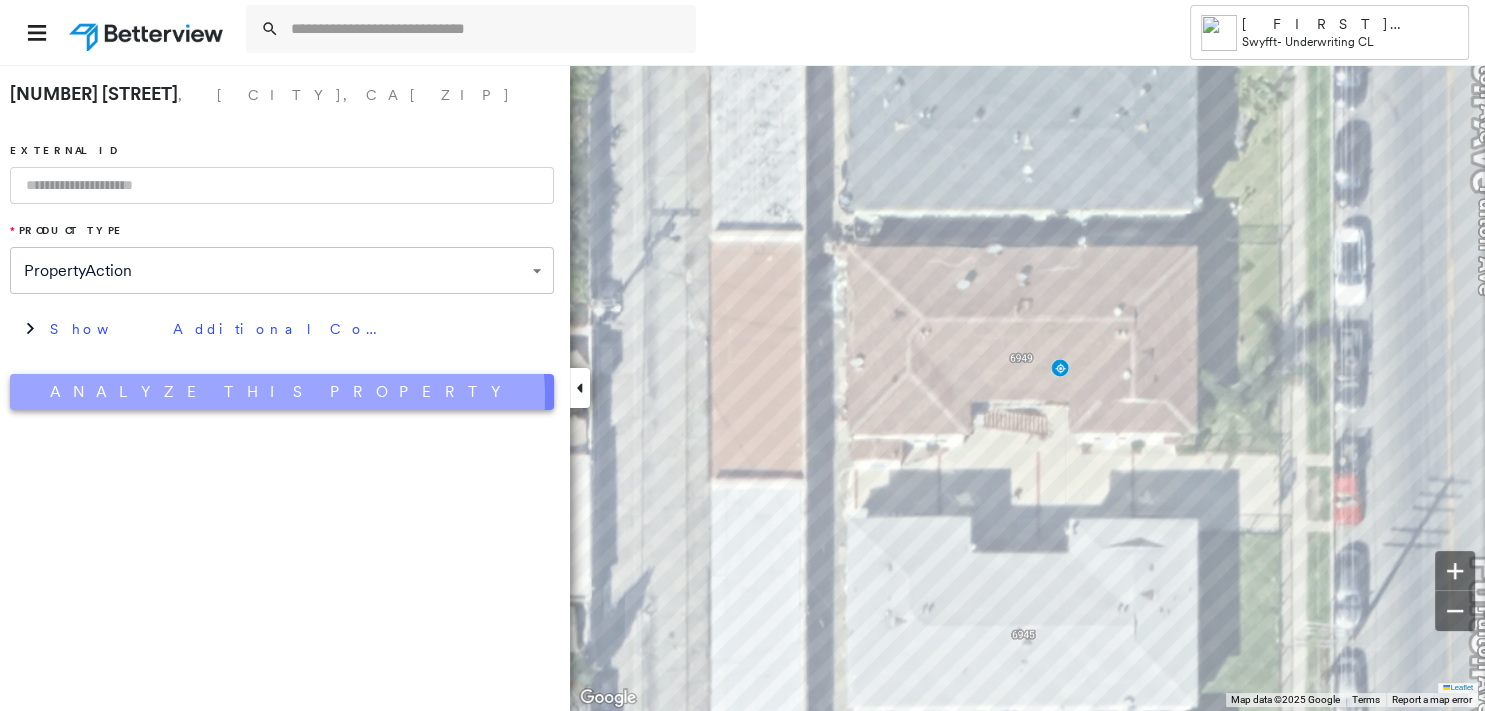 click on "Analyze This Property" at bounding box center [282, 392] 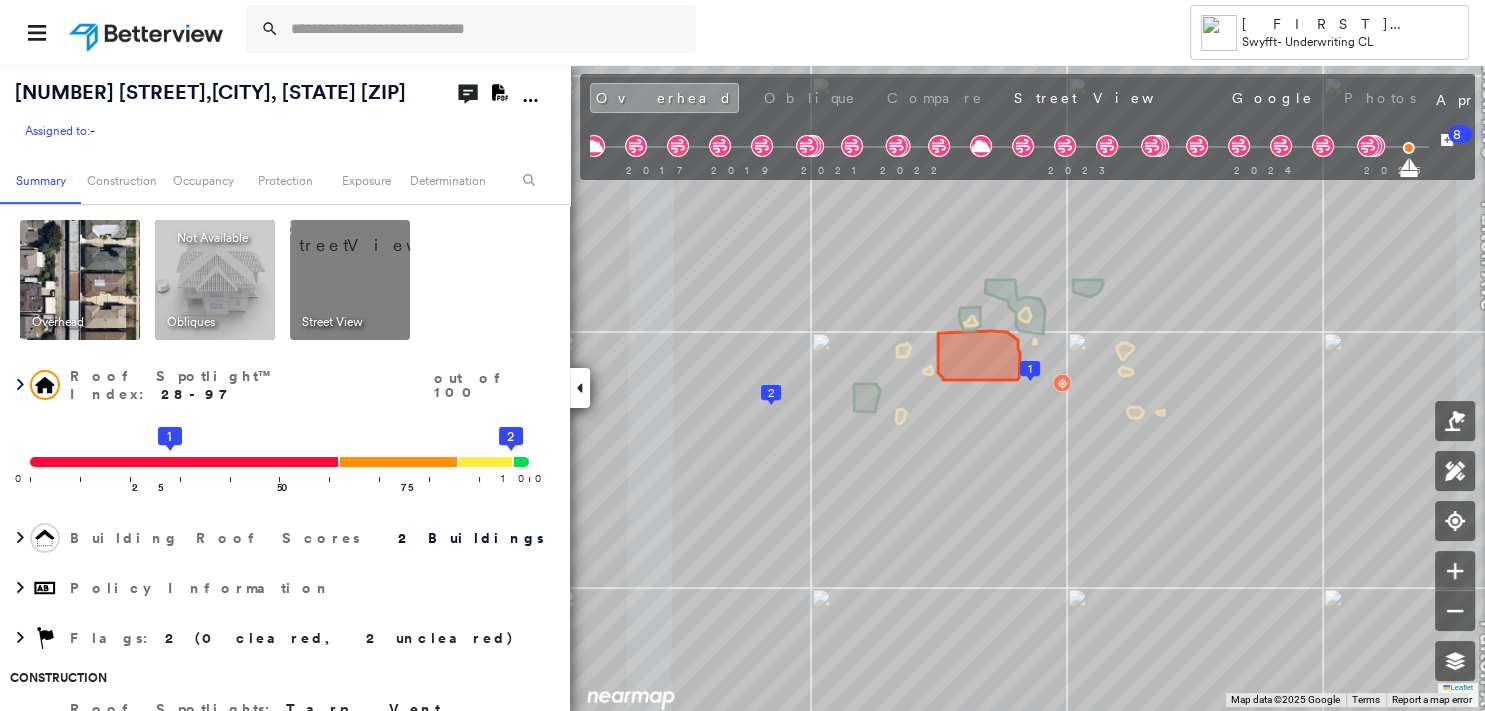 click on "Download PDF Report" 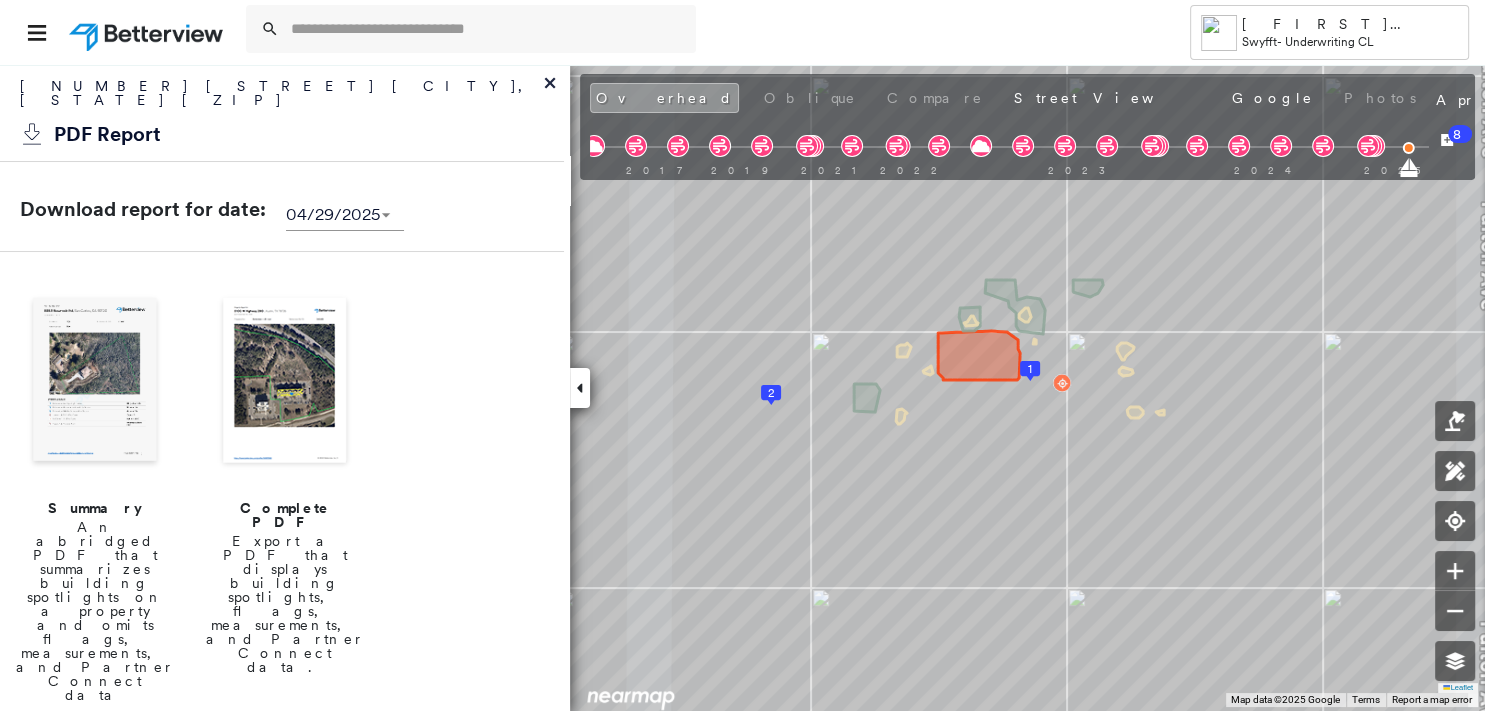 click at bounding box center [95, 382] 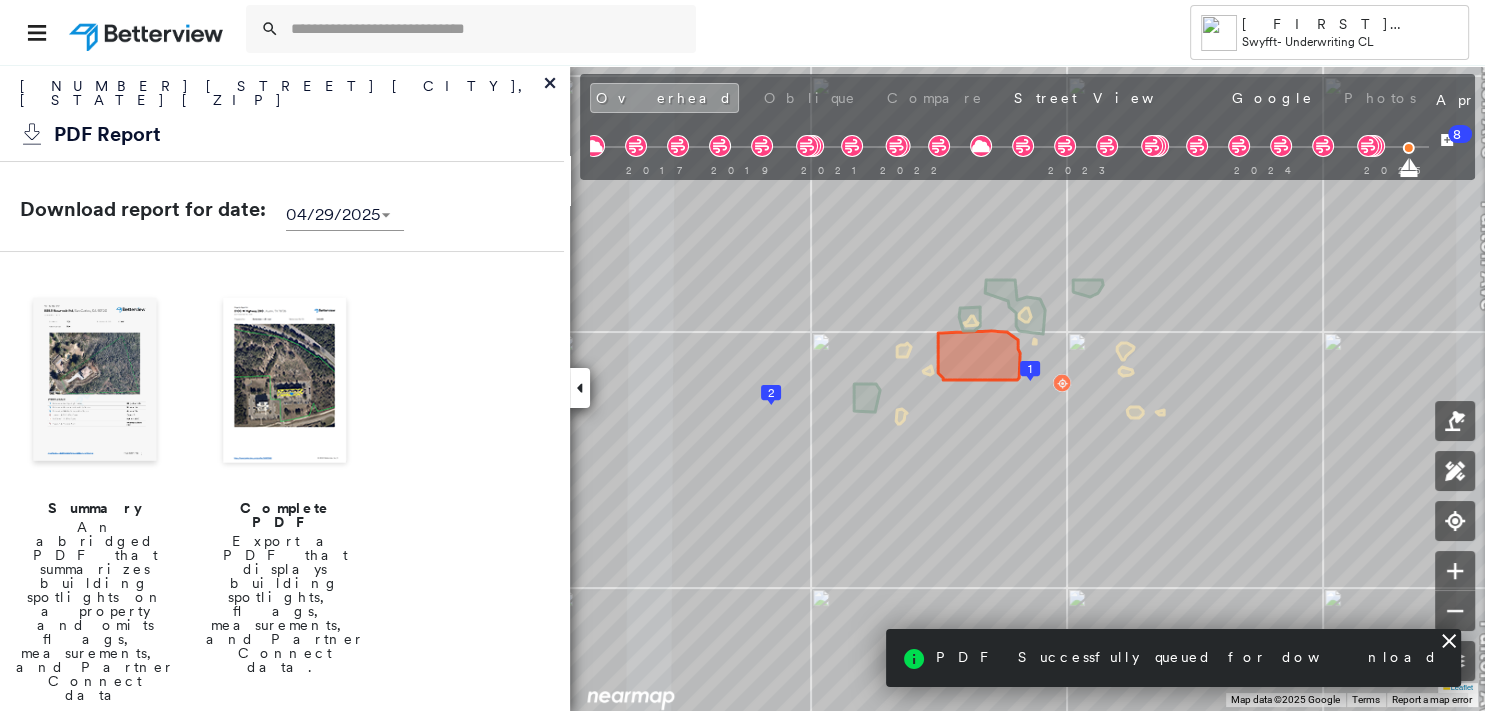 click at bounding box center [95, 382] 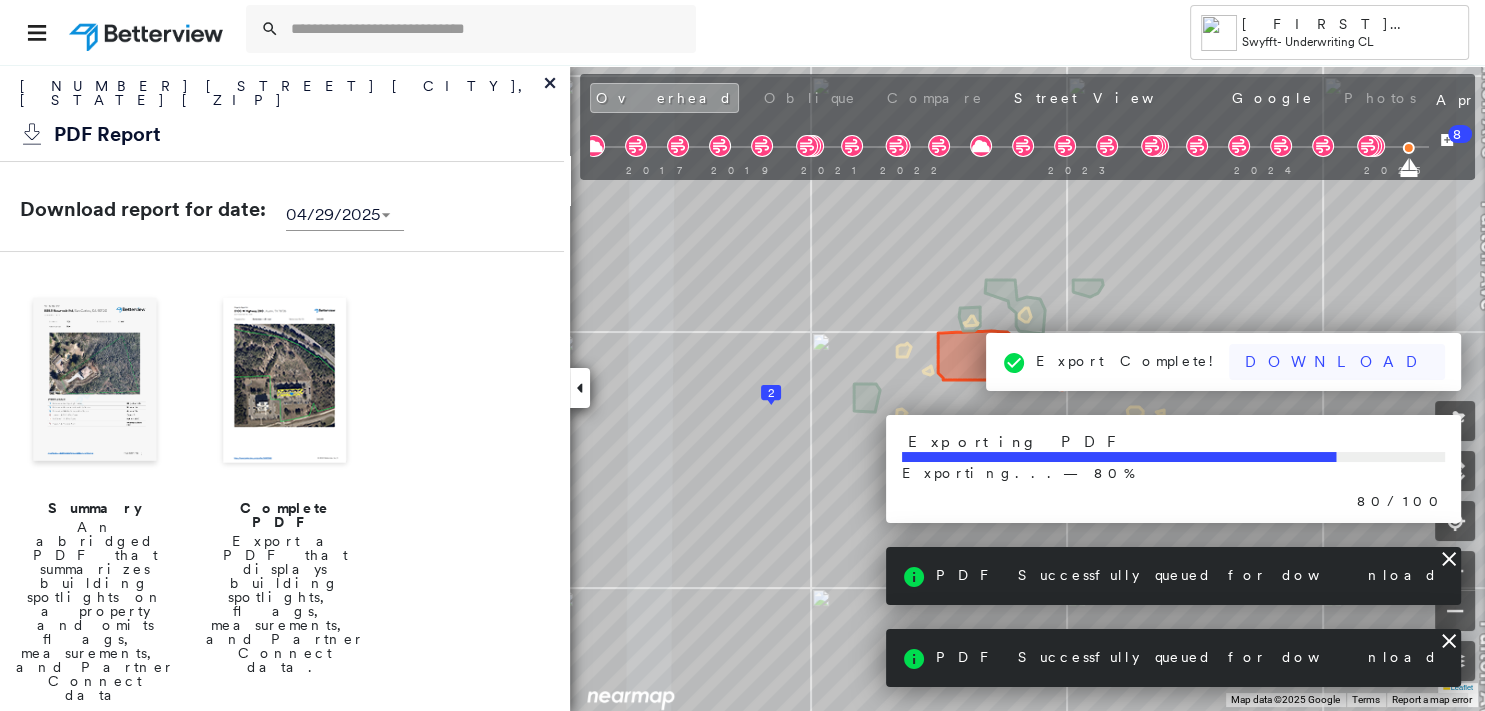 click on "Suzanne Slavin Swyfft  -   Underwriting CL 6949  Fulton Ave ,  North Hollywood, CA 91605 Assigned to:  - Assigned to:  - Assigned to:  - Open Comments Download PDF Report Summary Construction Occupancy Protection Exposure Determination Overhead Obliques Not Available ; Street View Roof Spotlight™ Index :  28-97 out of 100 0 100 25 50 1 75 2 Building Roof Scores 2 Buildings Policy Information Flags :  2 (0 cleared, 2 uncleared) Construction Roof Spotlights :  Tarp, Vent, Satellite Dish Property Features Roof Size & Shape :  2 buildings  Assessor and MLS Details BuildZoom - Building Permit Data and Analysis Occupancy Ownership Place Detail Protection Exposure FEMA Risk Index Wind Additional Perils Tree Fall Risk:  Present   Determination Flags :  2 (0 cleared, 2 uncleared) Uncleared Flags (2) Cleared Flags  (0) HIGH High Priority Flagged 08/02/25 Clear LOW Low Priority Flagged 08/02/25 Clear Action Taken New Entry History Quote/New Business Terms & Conditions Added ACV Endorsement Added Cosmetic Endorsement" at bounding box center [742, 355] 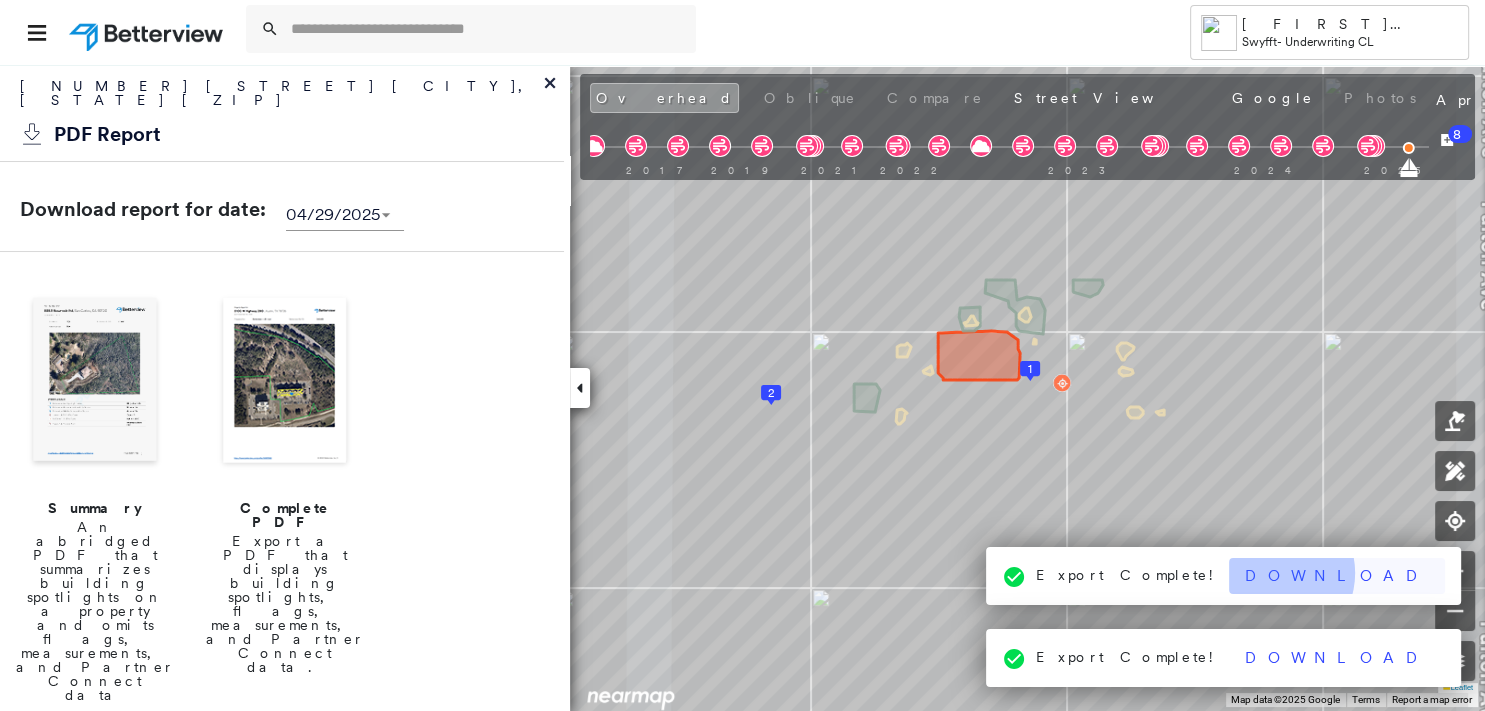 click on "Download" at bounding box center (1337, 576) 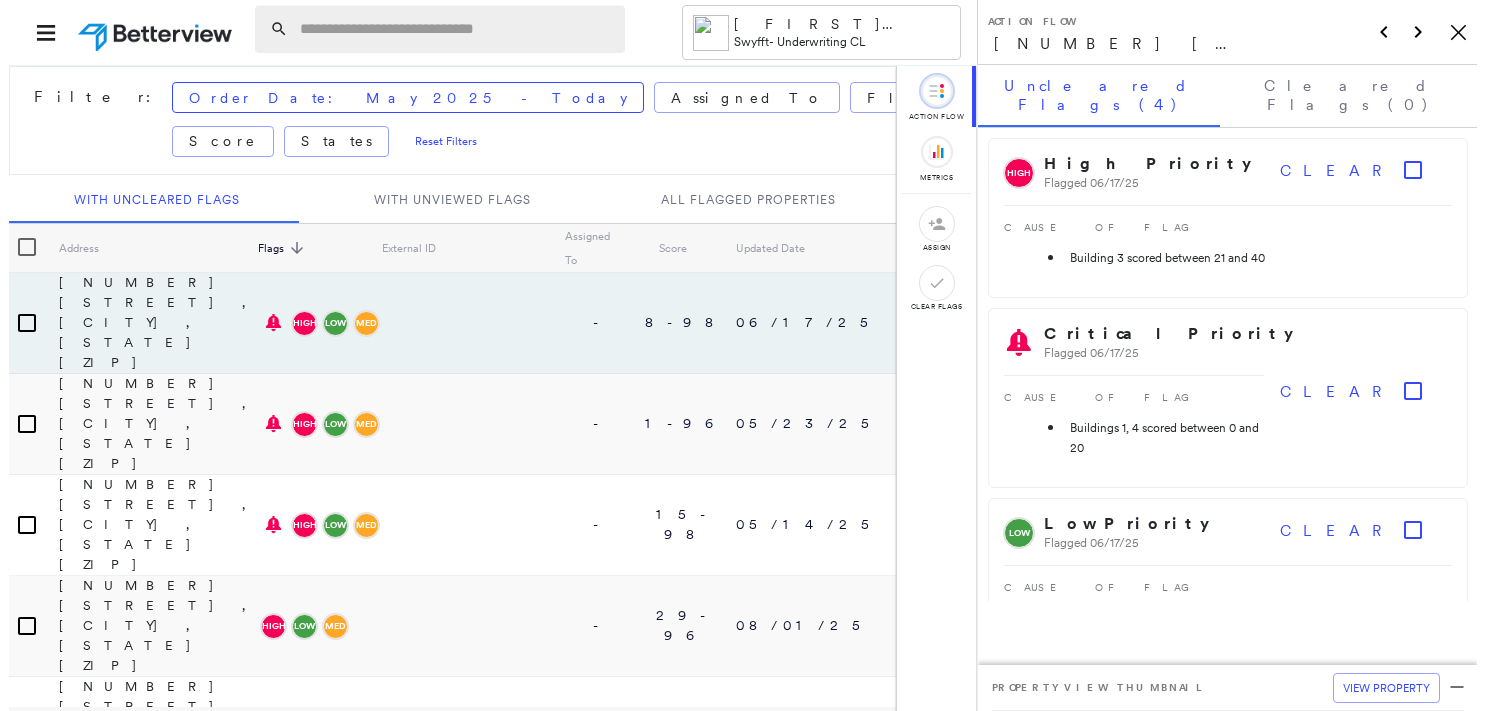 scroll, scrollTop: 0, scrollLeft: 0, axis: both 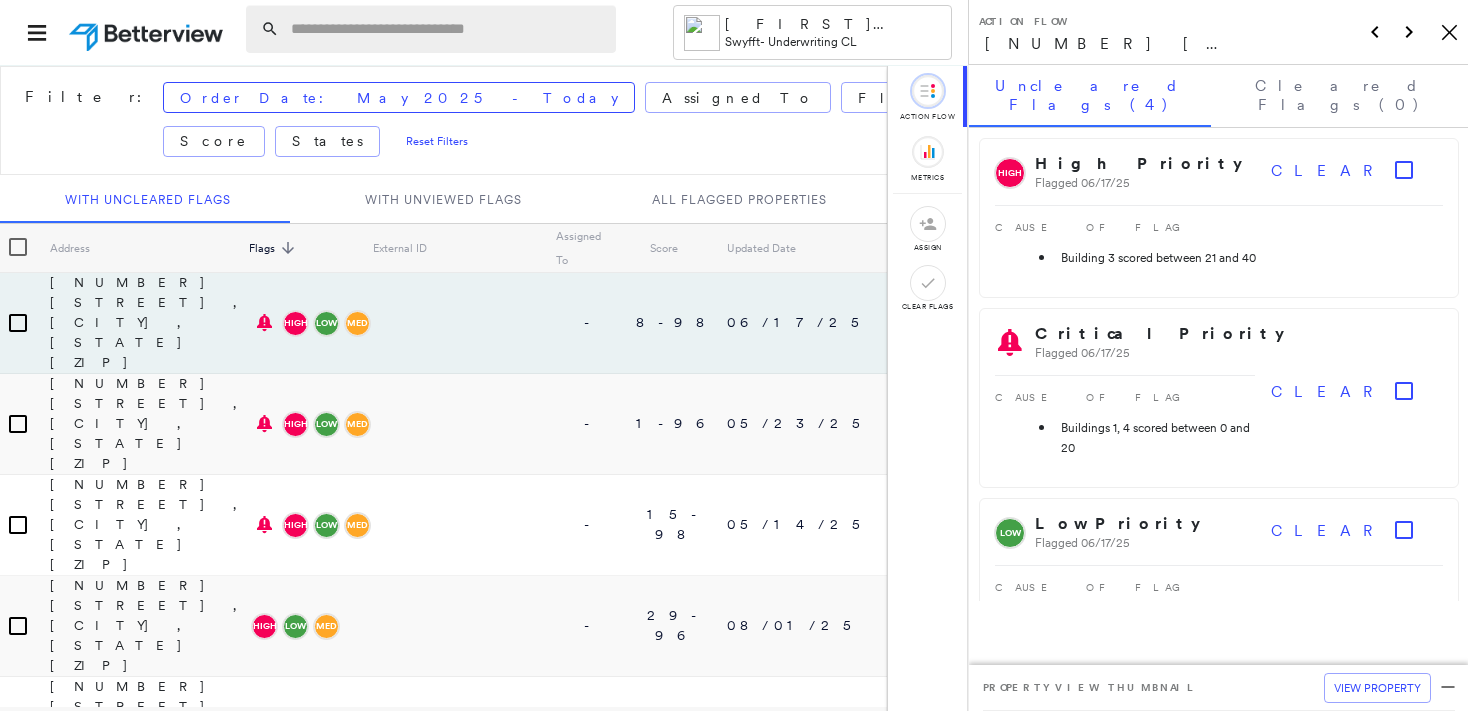 click at bounding box center [447, 29] 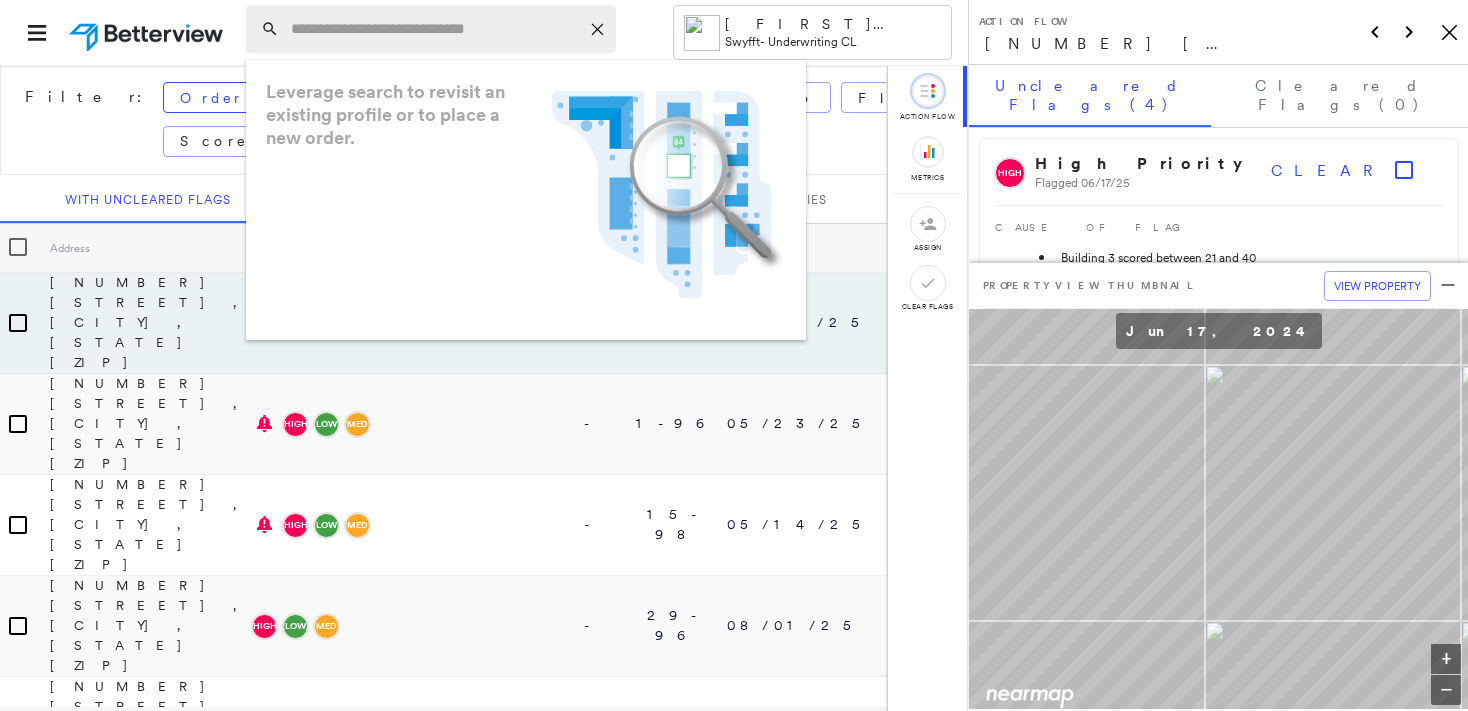 click at bounding box center [435, 29] 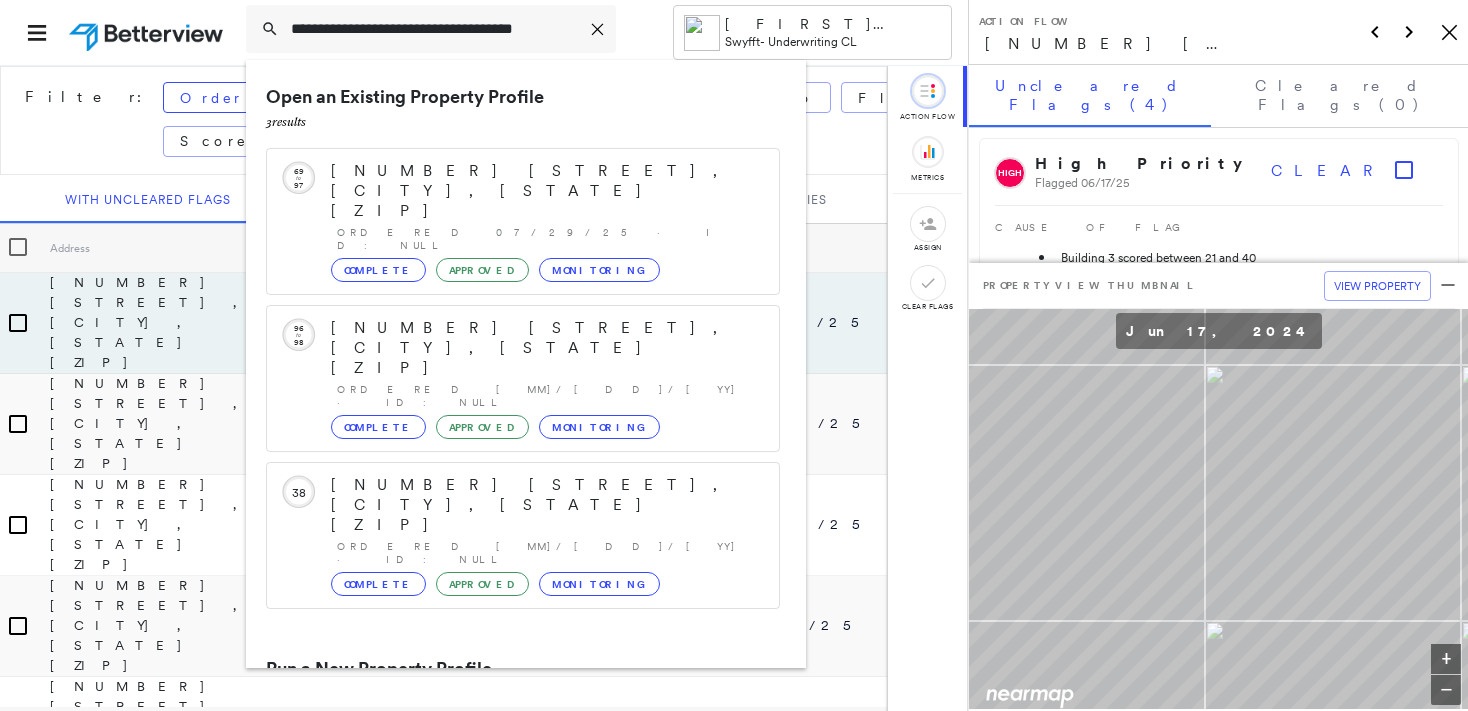 type on "**********" 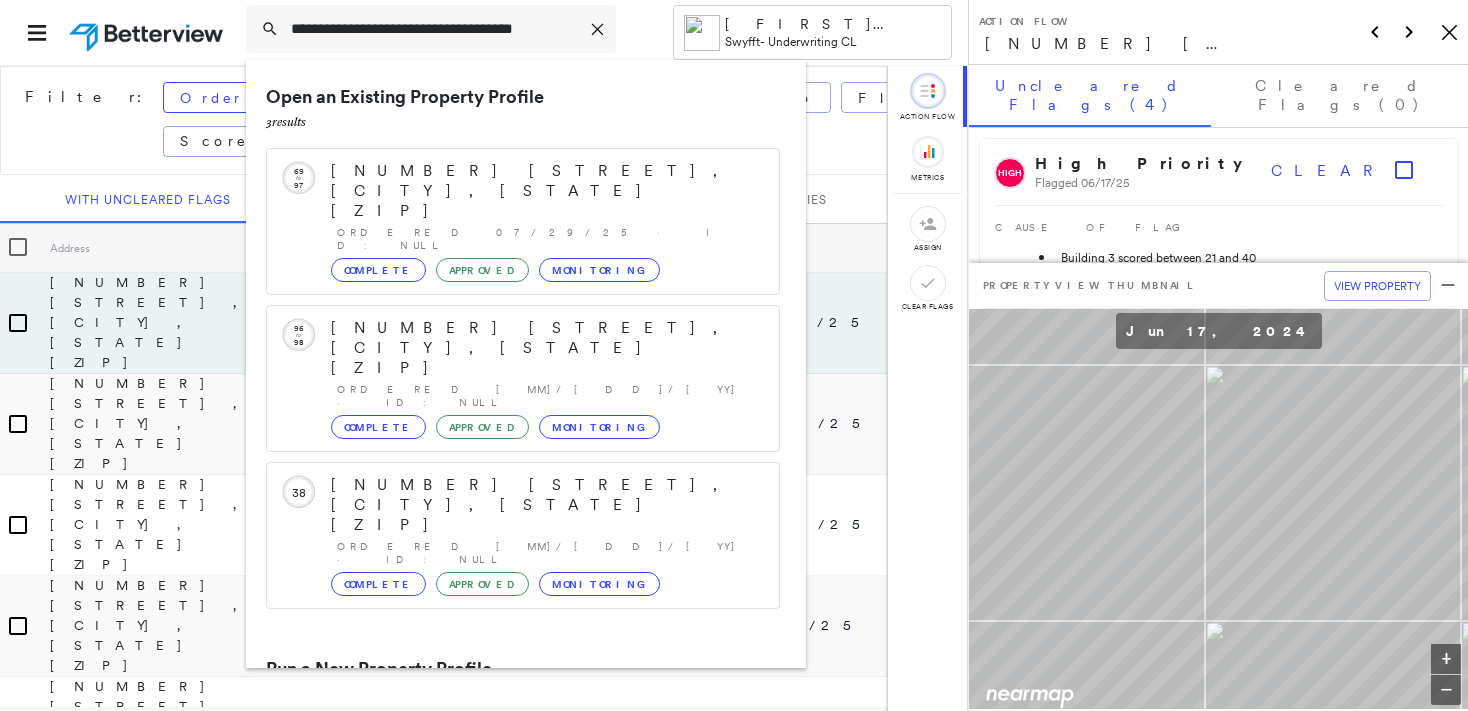 click on "[NUMBER] [STREET], [CITY], [STATE] [ZIP]" at bounding box center [501, 745] 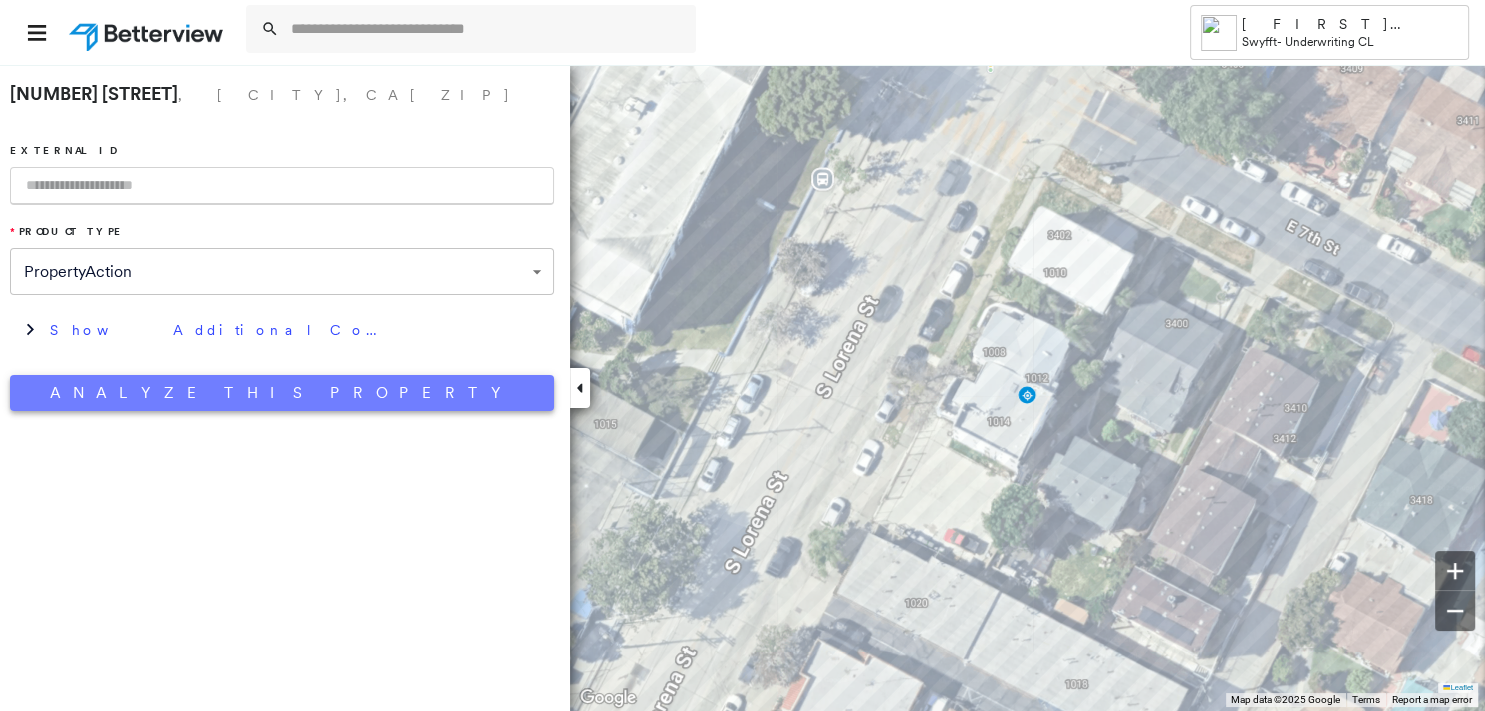 click on "Analyze This Property" at bounding box center (282, 393) 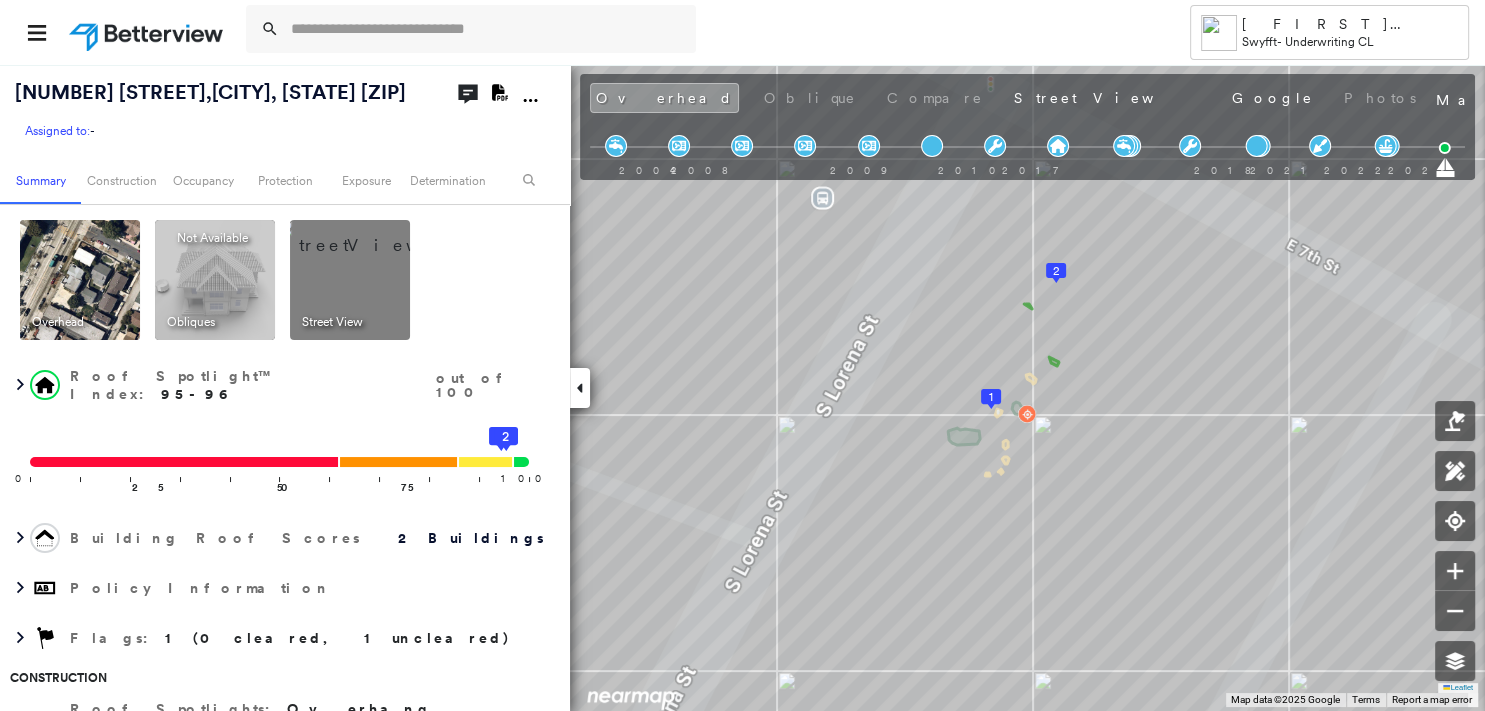 click on "Download PDF Report" 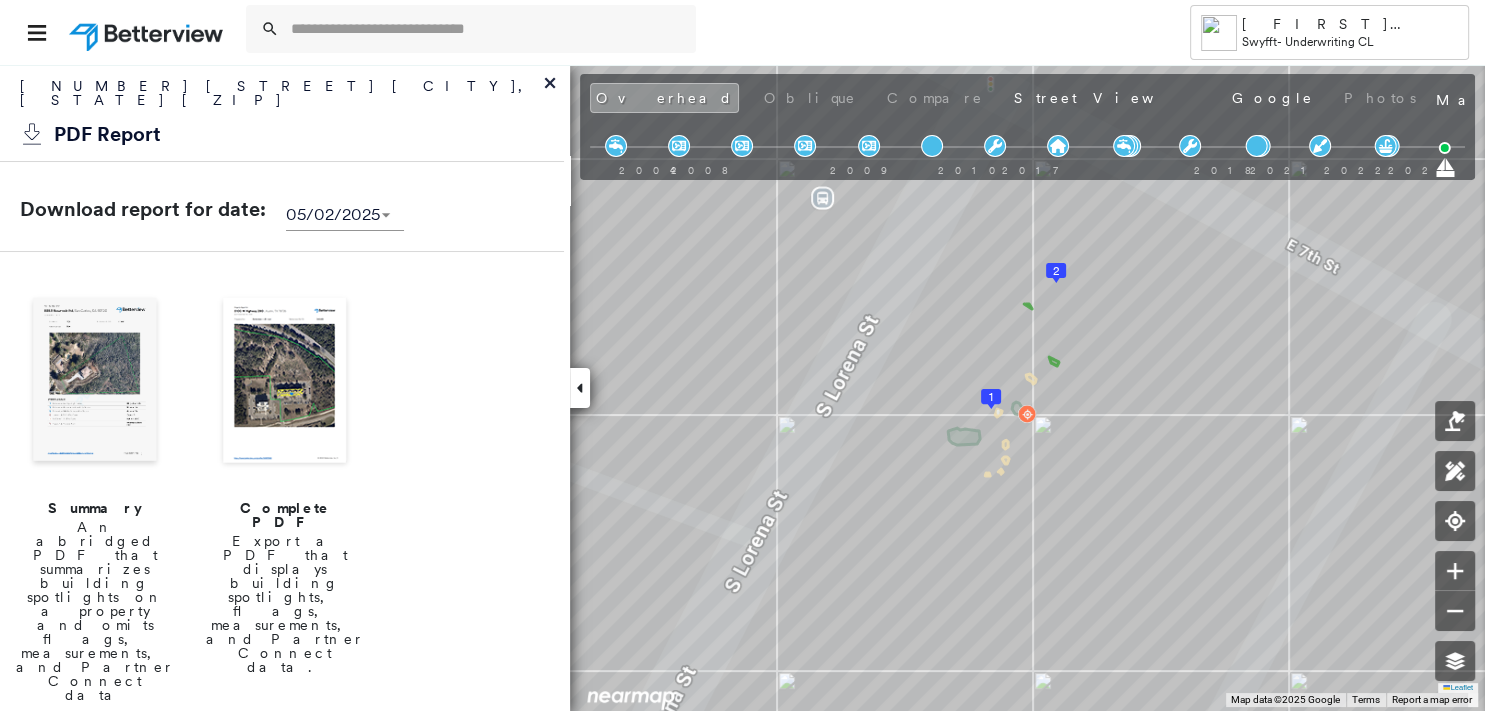 click at bounding box center (95, 382) 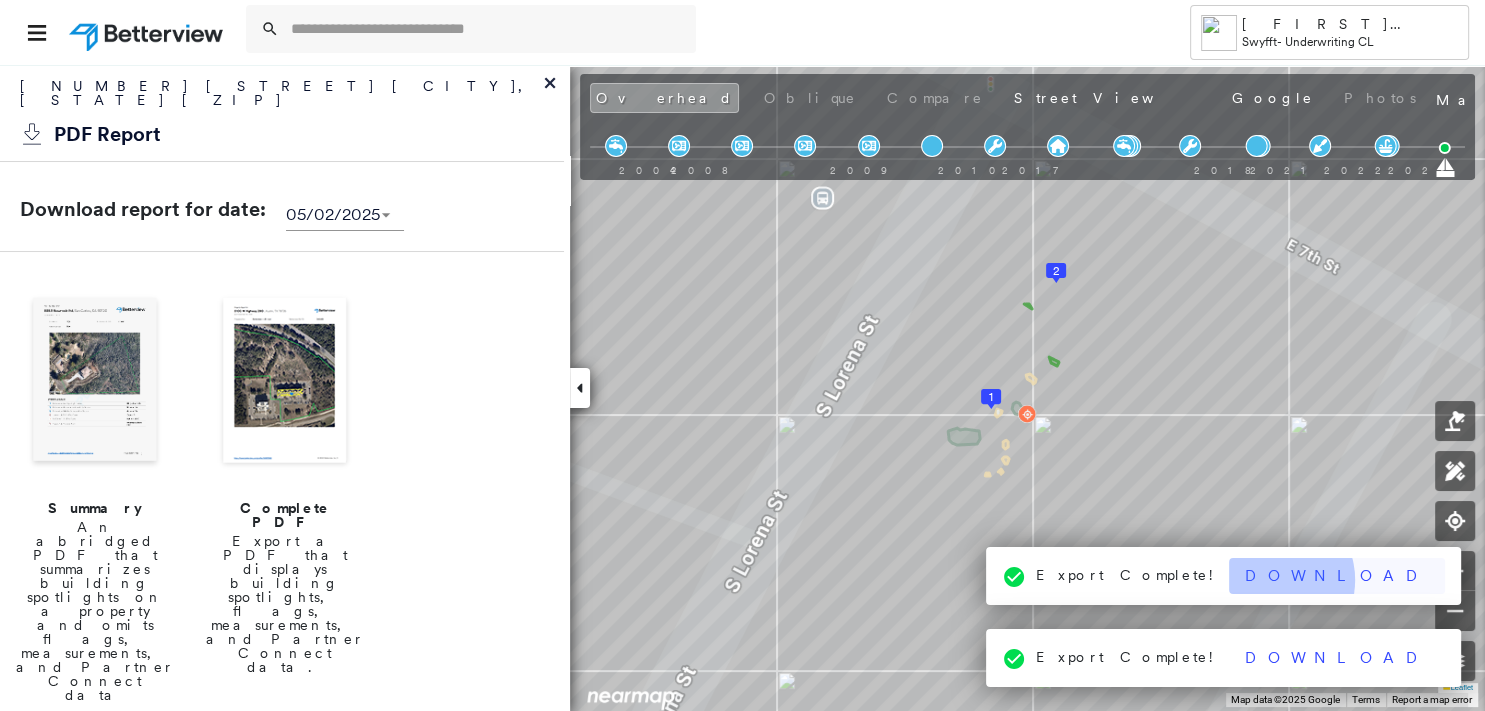 click on "Download" at bounding box center [1337, 576] 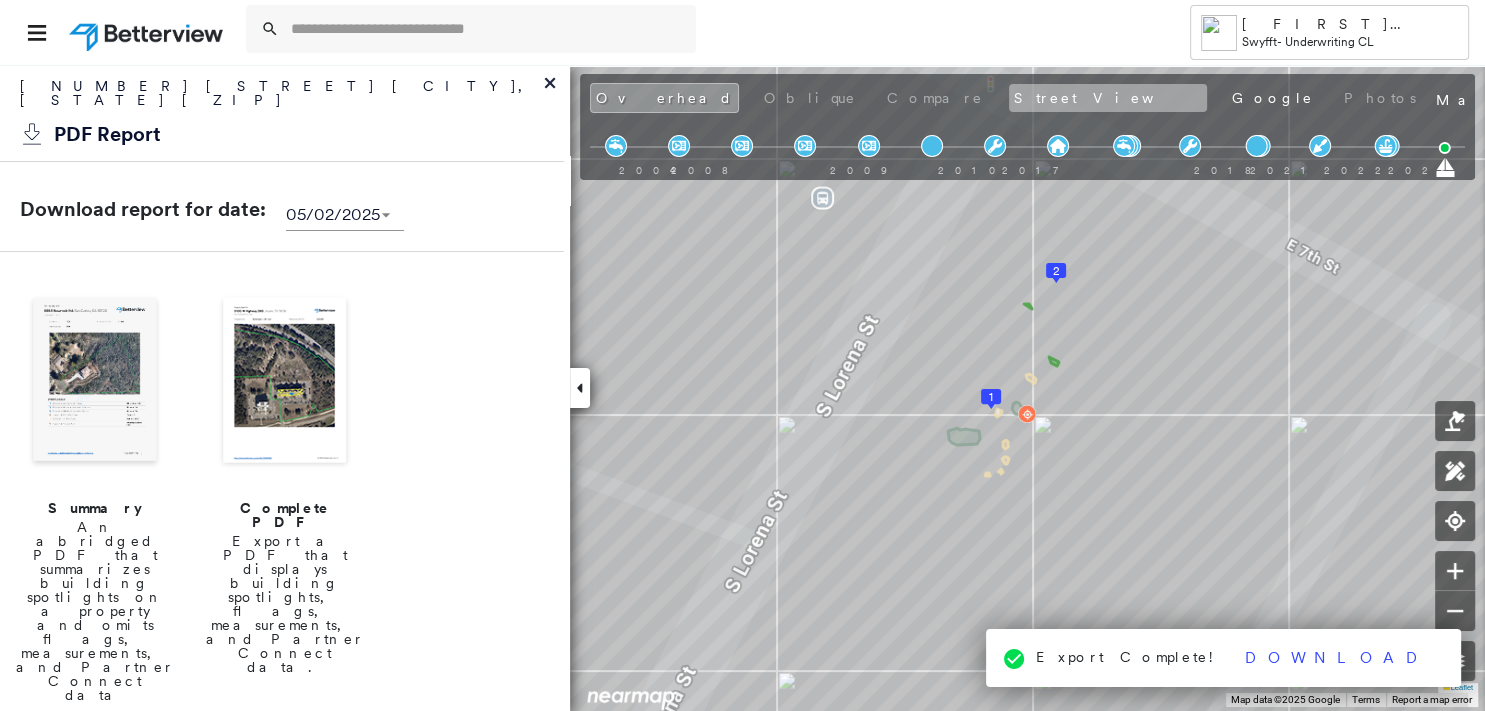 click on "Street View" at bounding box center [1108, 98] 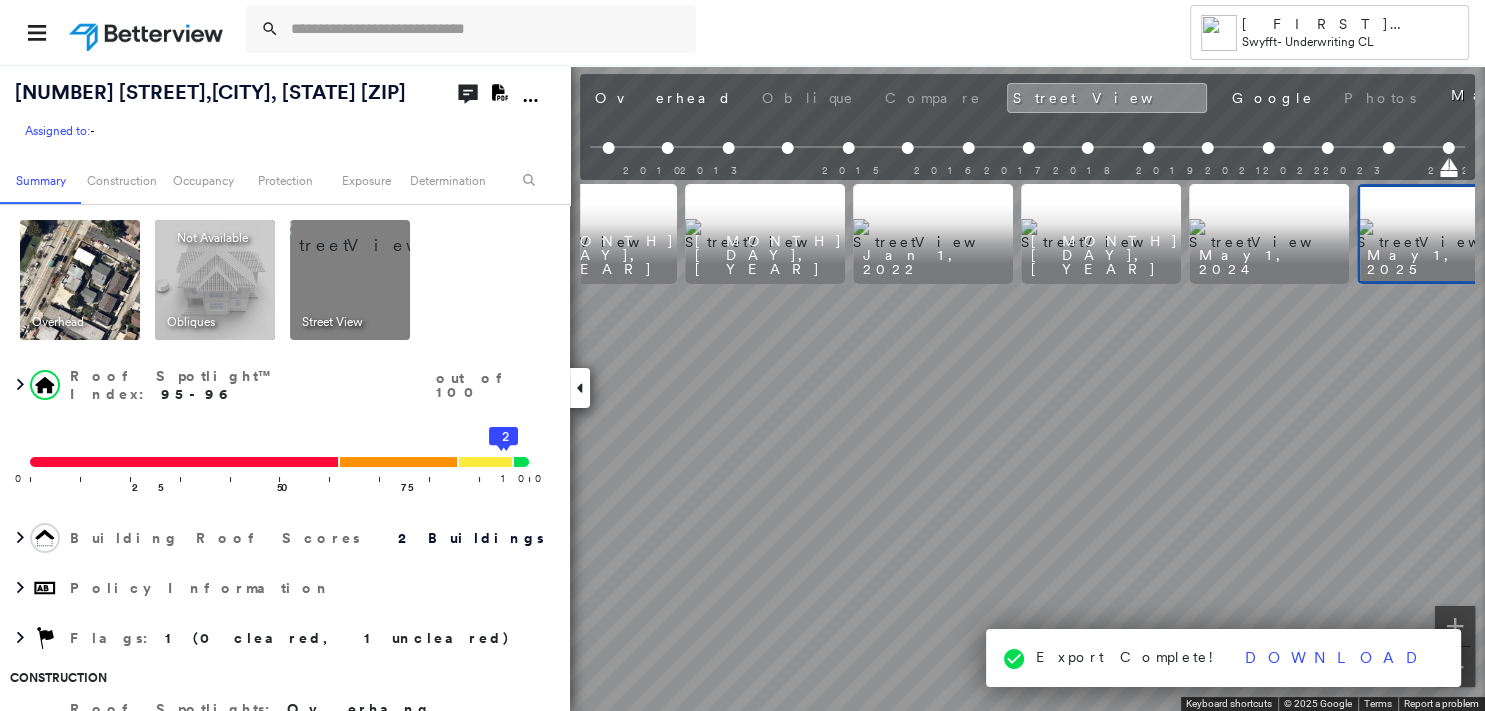 scroll, scrollTop: 0, scrollLeft: 1597, axis: horizontal 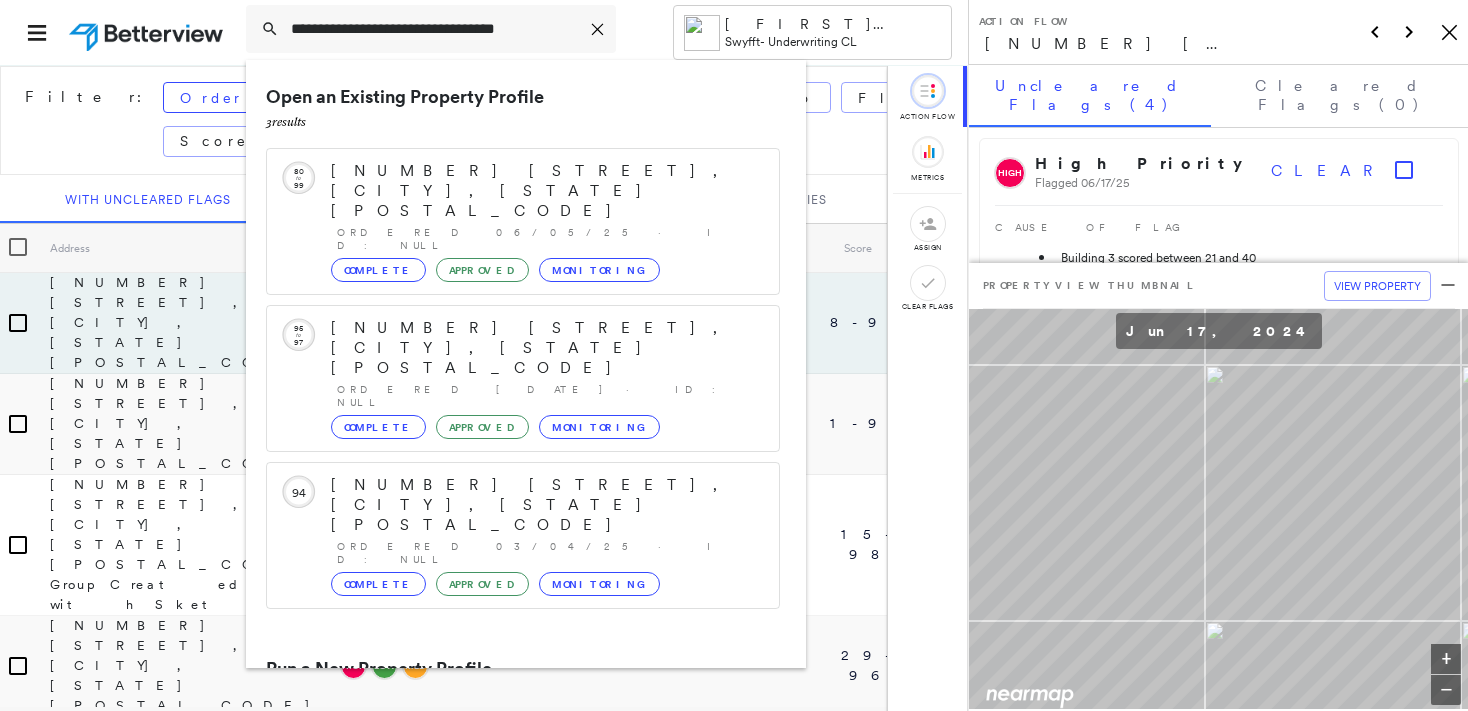 type on "**********" 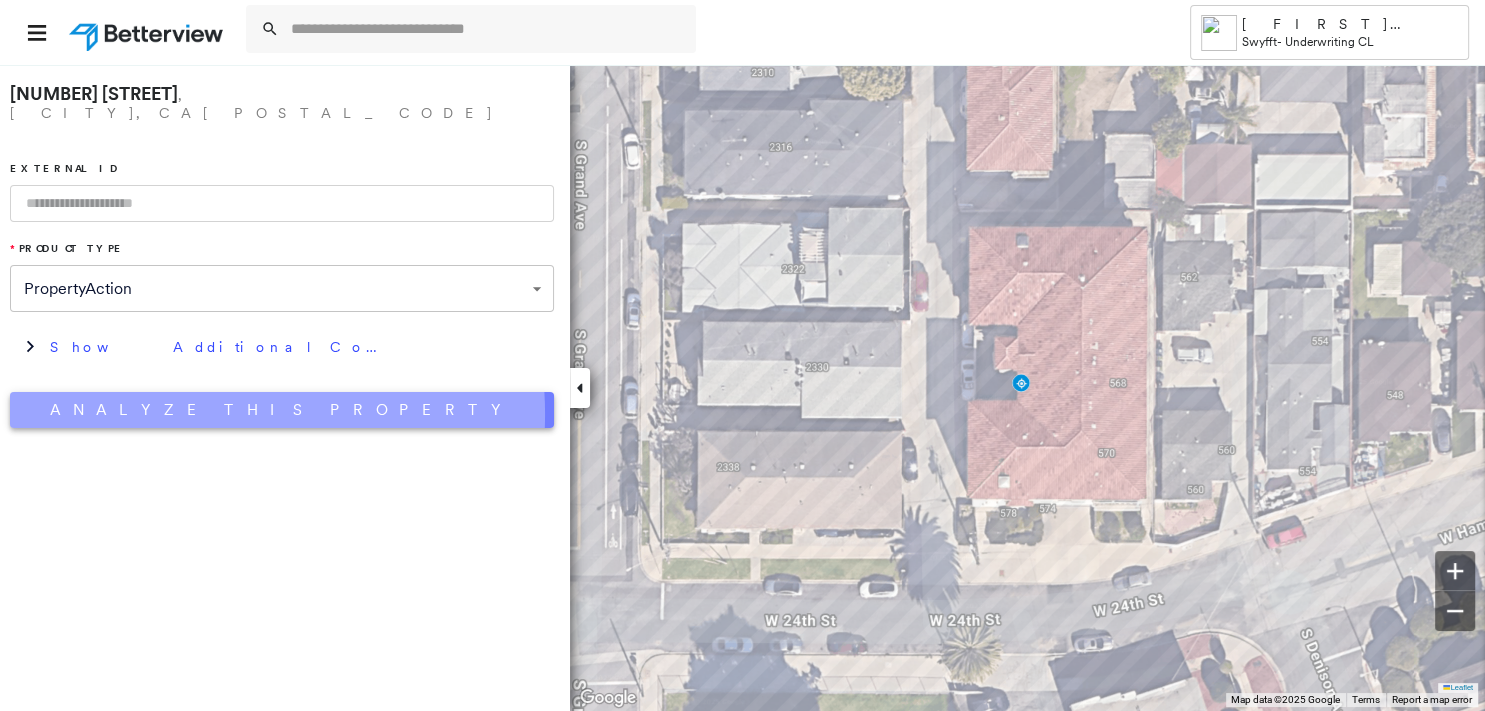 click on "Analyze This Property" at bounding box center (282, 410) 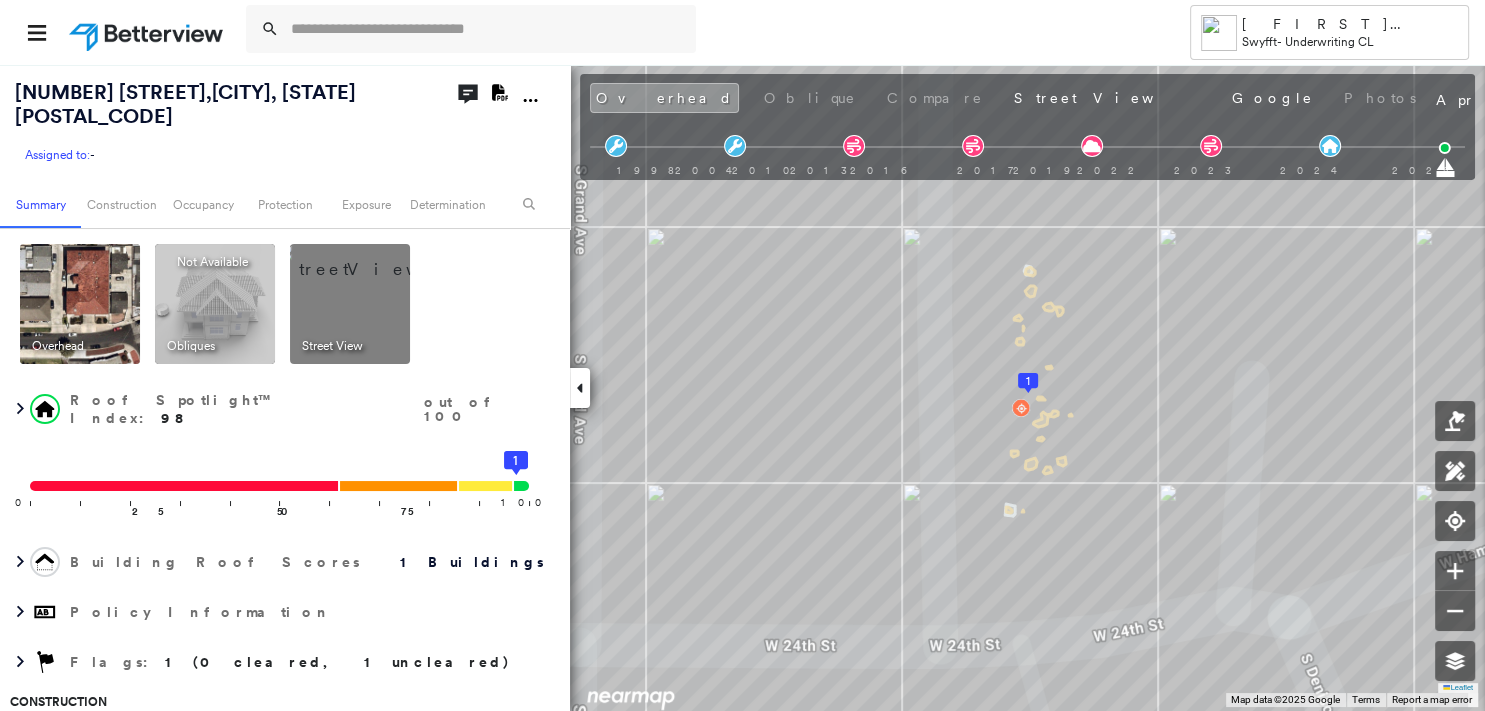 click 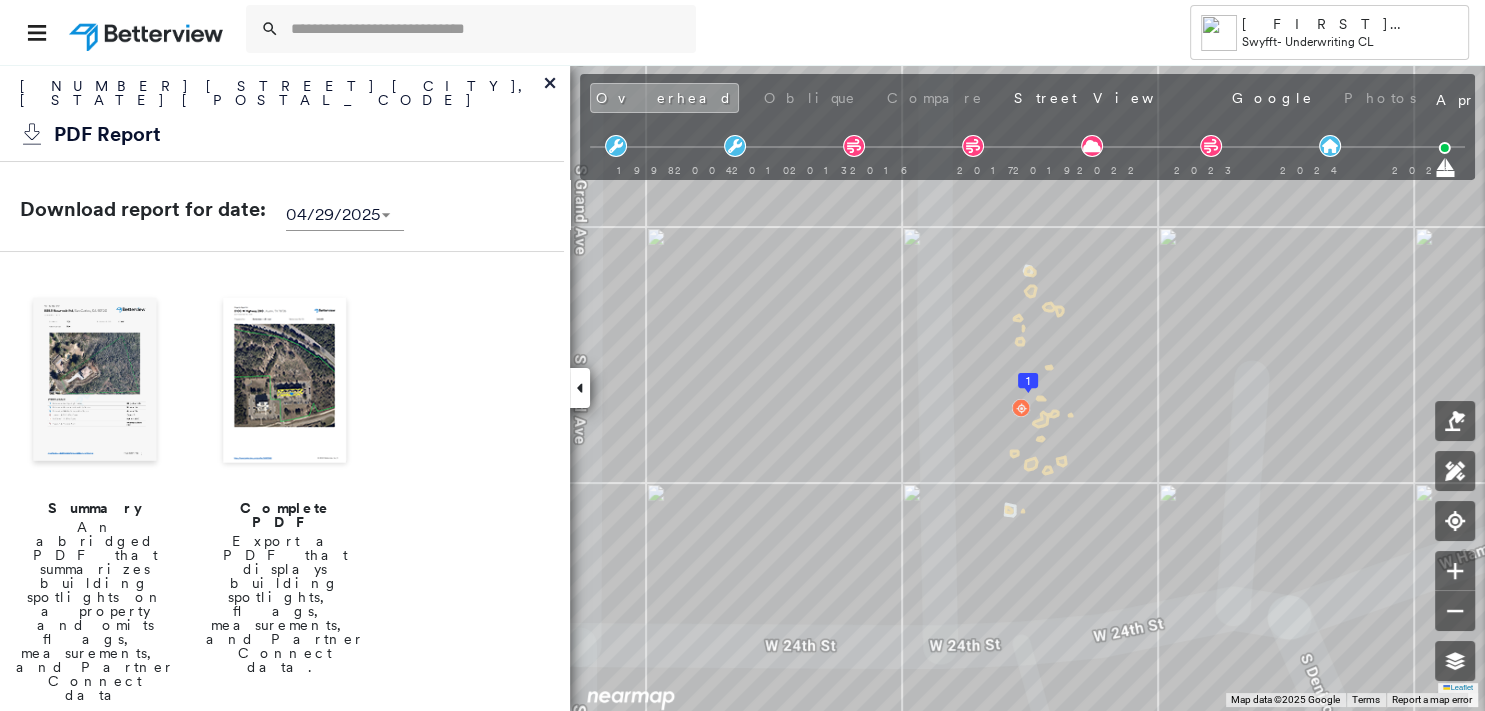 click at bounding box center [95, 382] 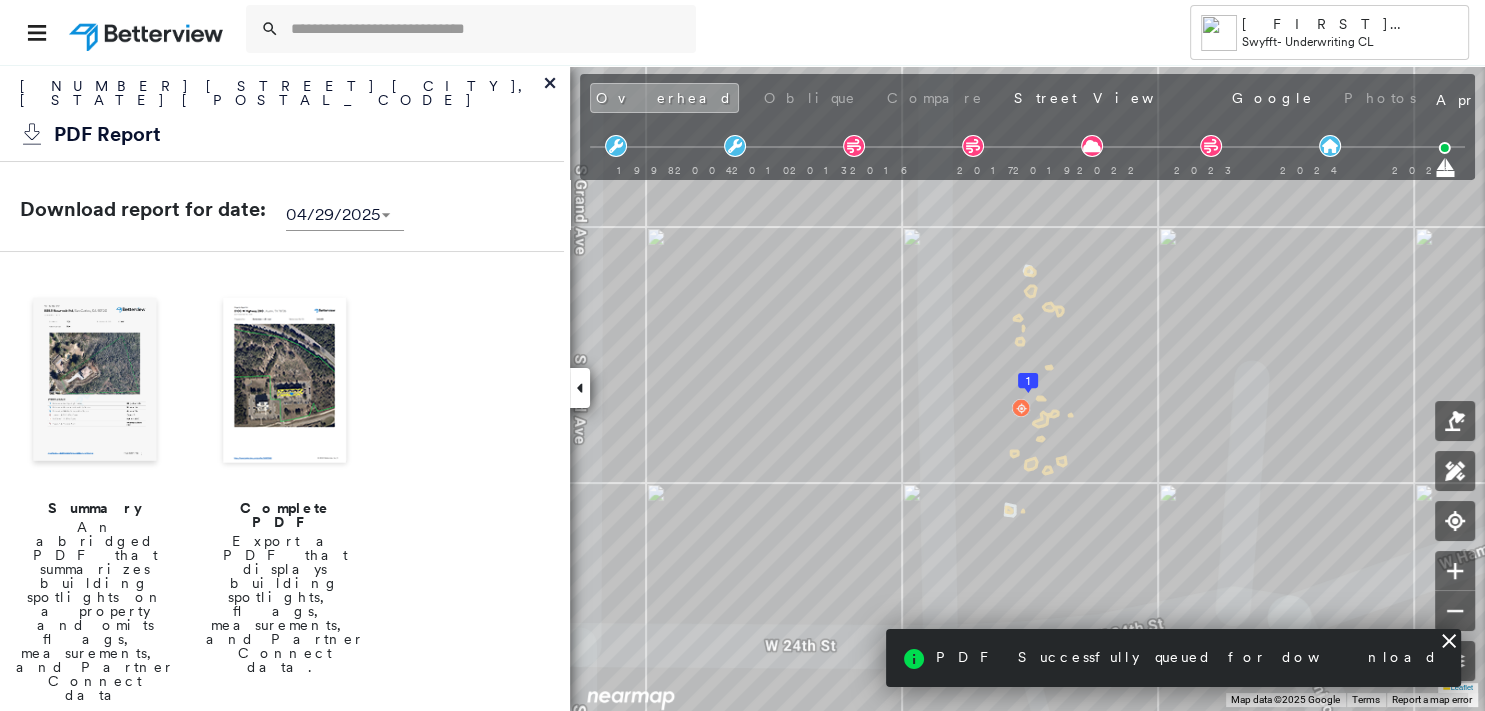 click at bounding box center [95, 382] 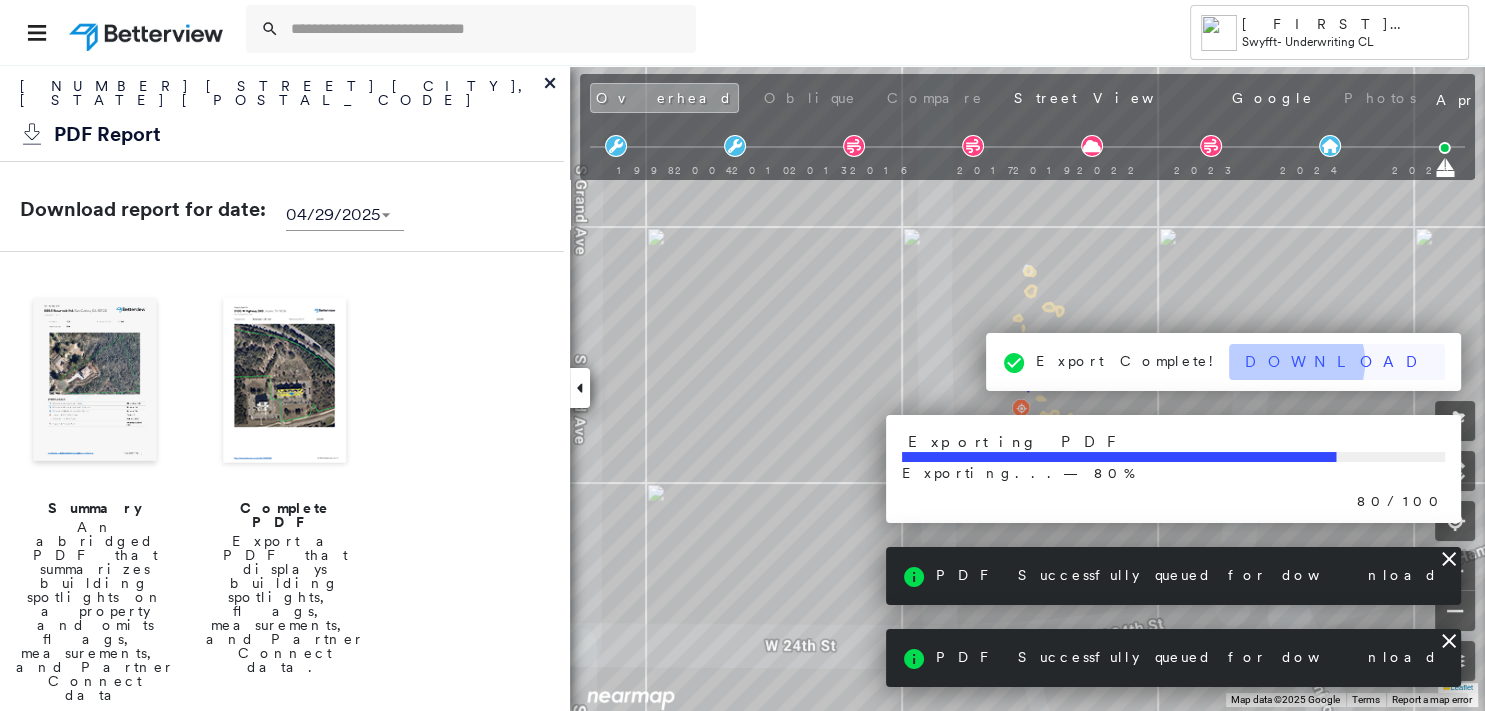 click on "Download" at bounding box center [1337, 362] 